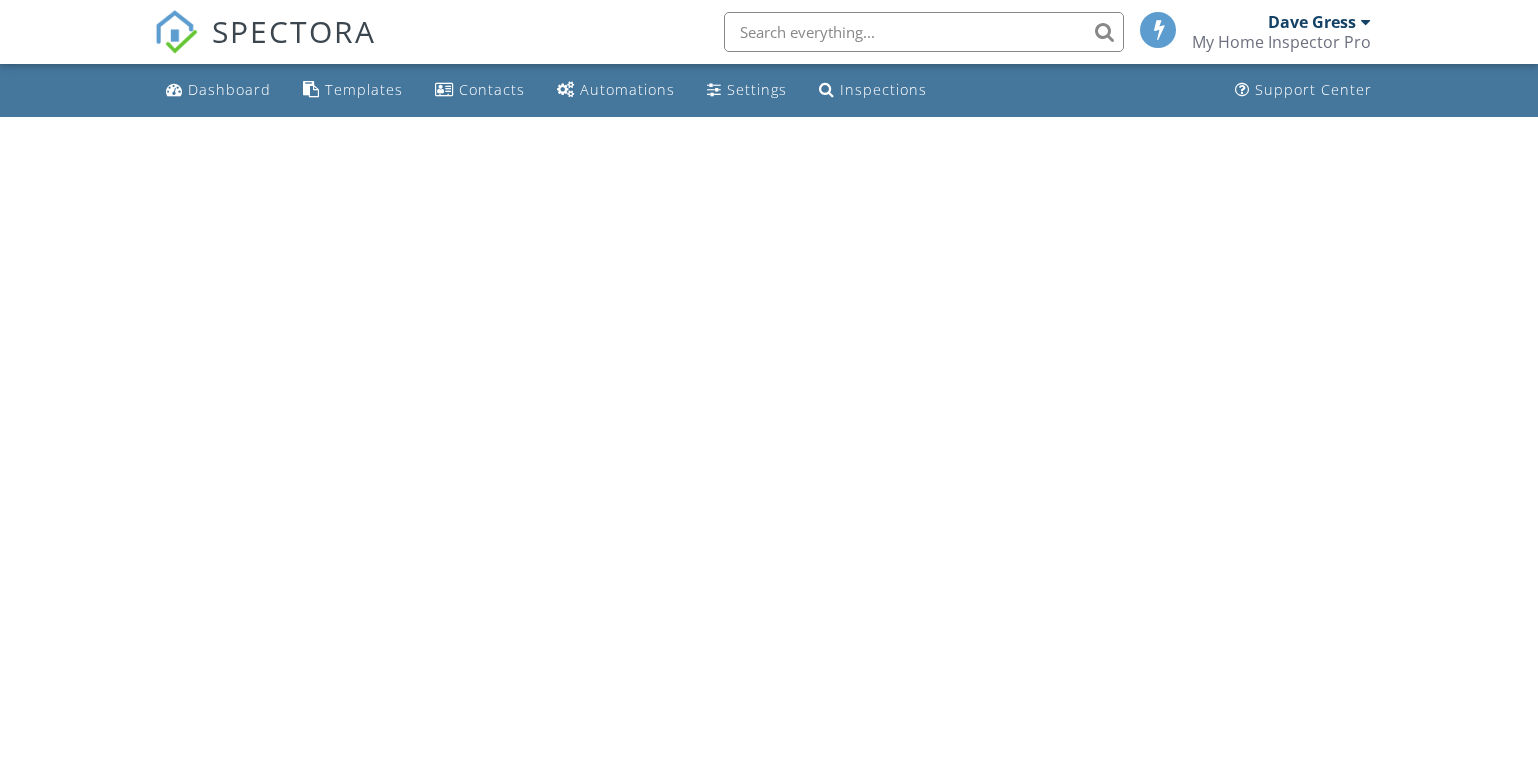 scroll, scrollTop: 0, scrollLeft: 0, axis: both 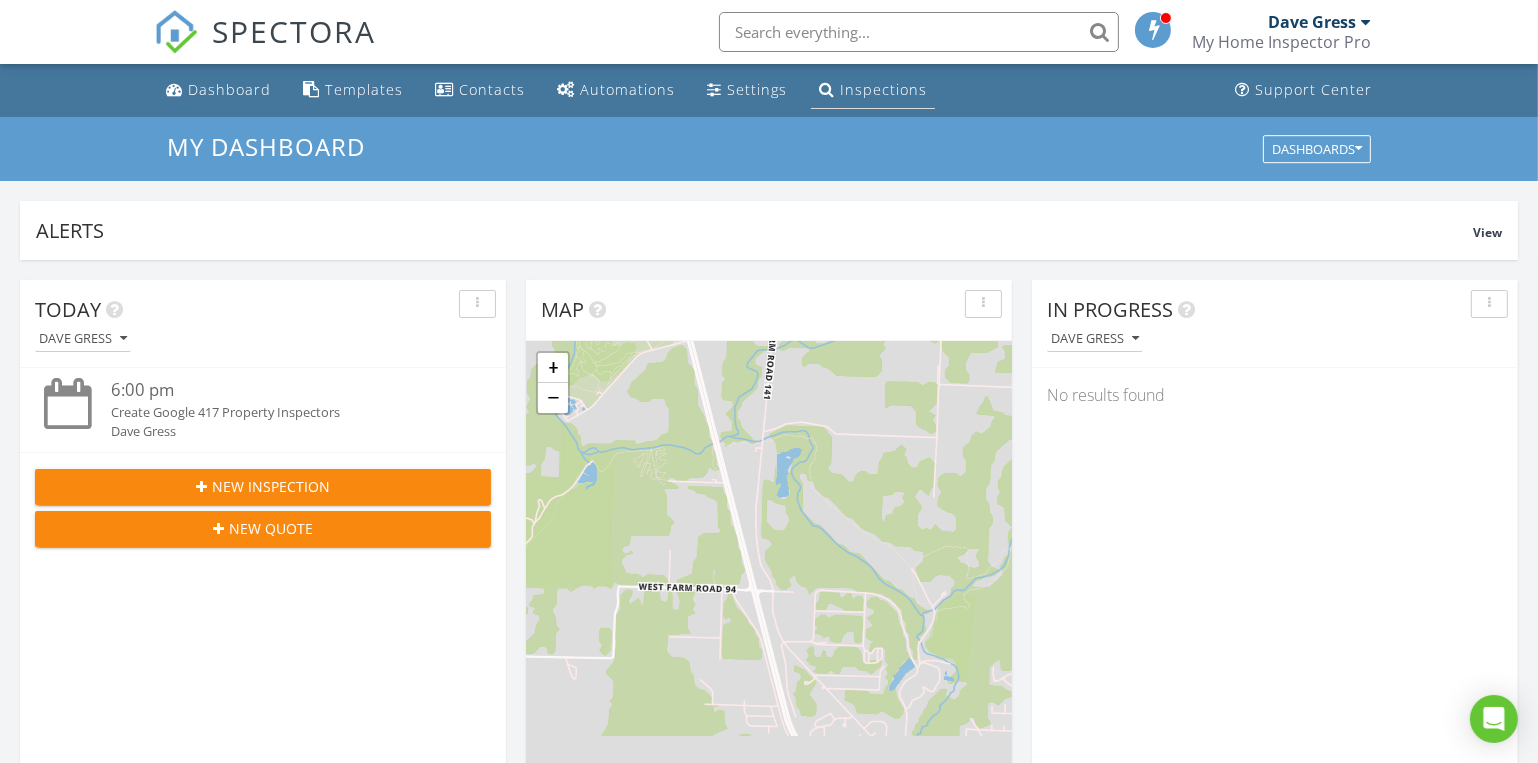 click on "Inspections" at bounding box center [883, 89] 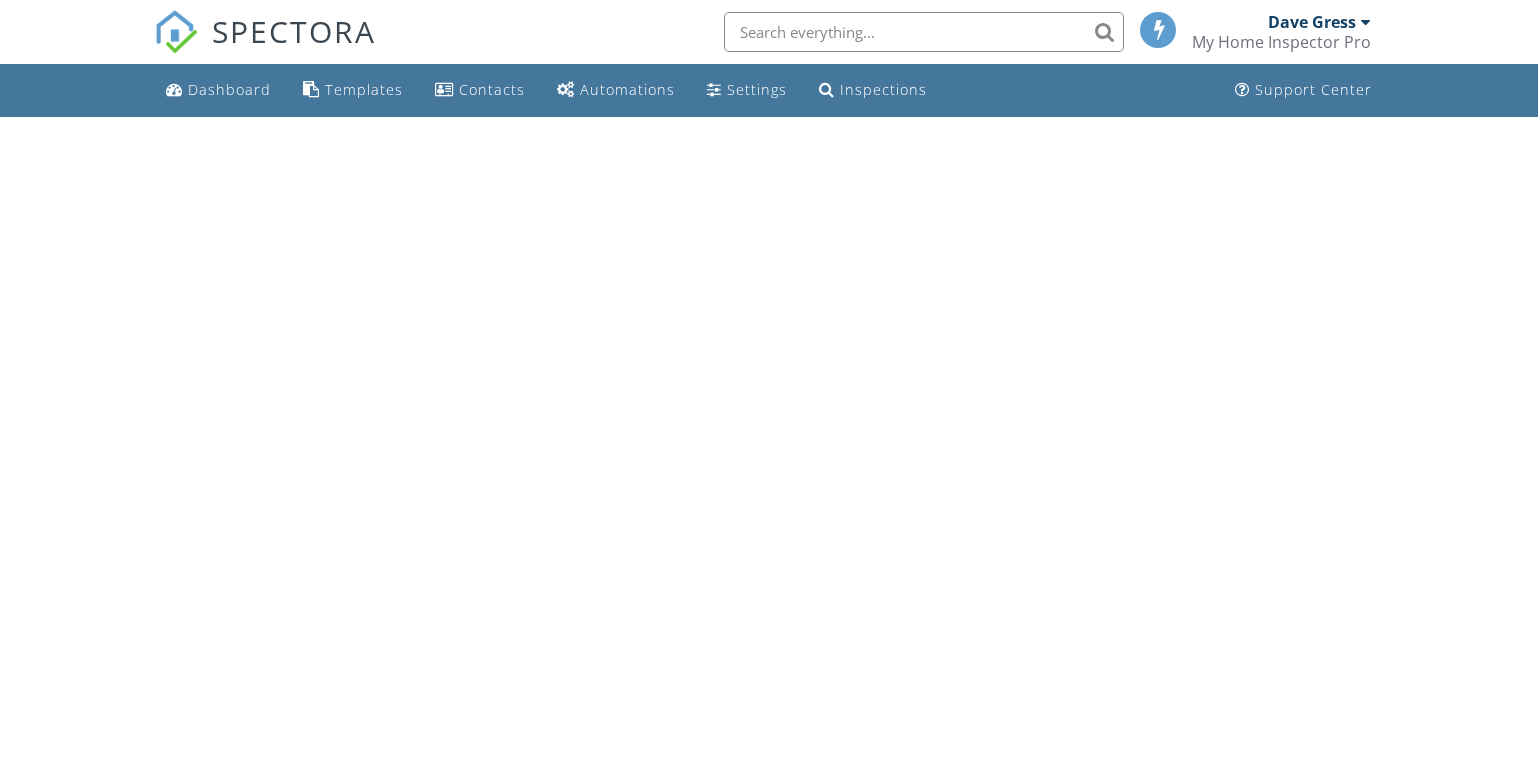 scroll, scrollTop: 0, scrollLeft: 0, axis: both 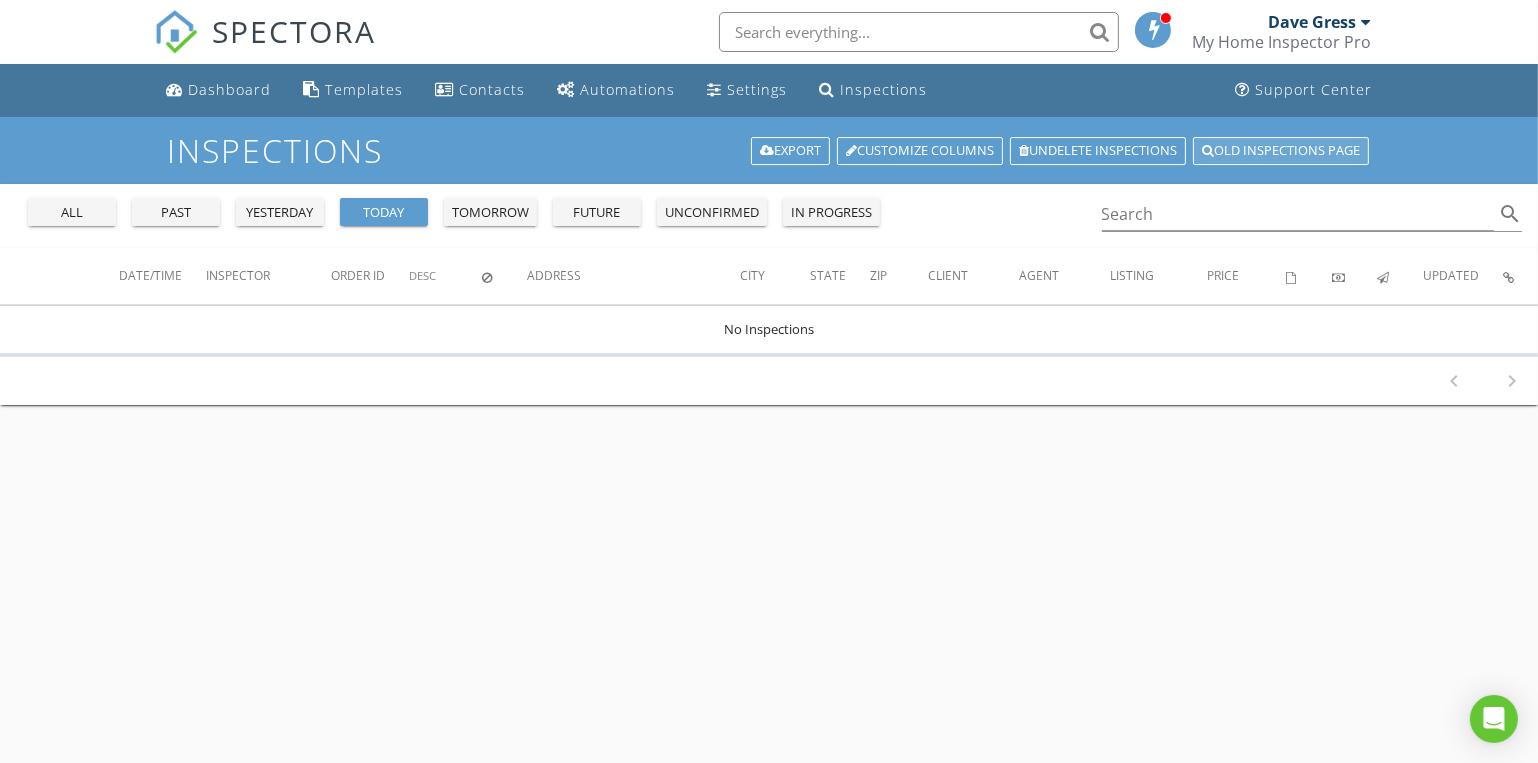 click on "Old inspections page" at bounding box center [1281, 151] 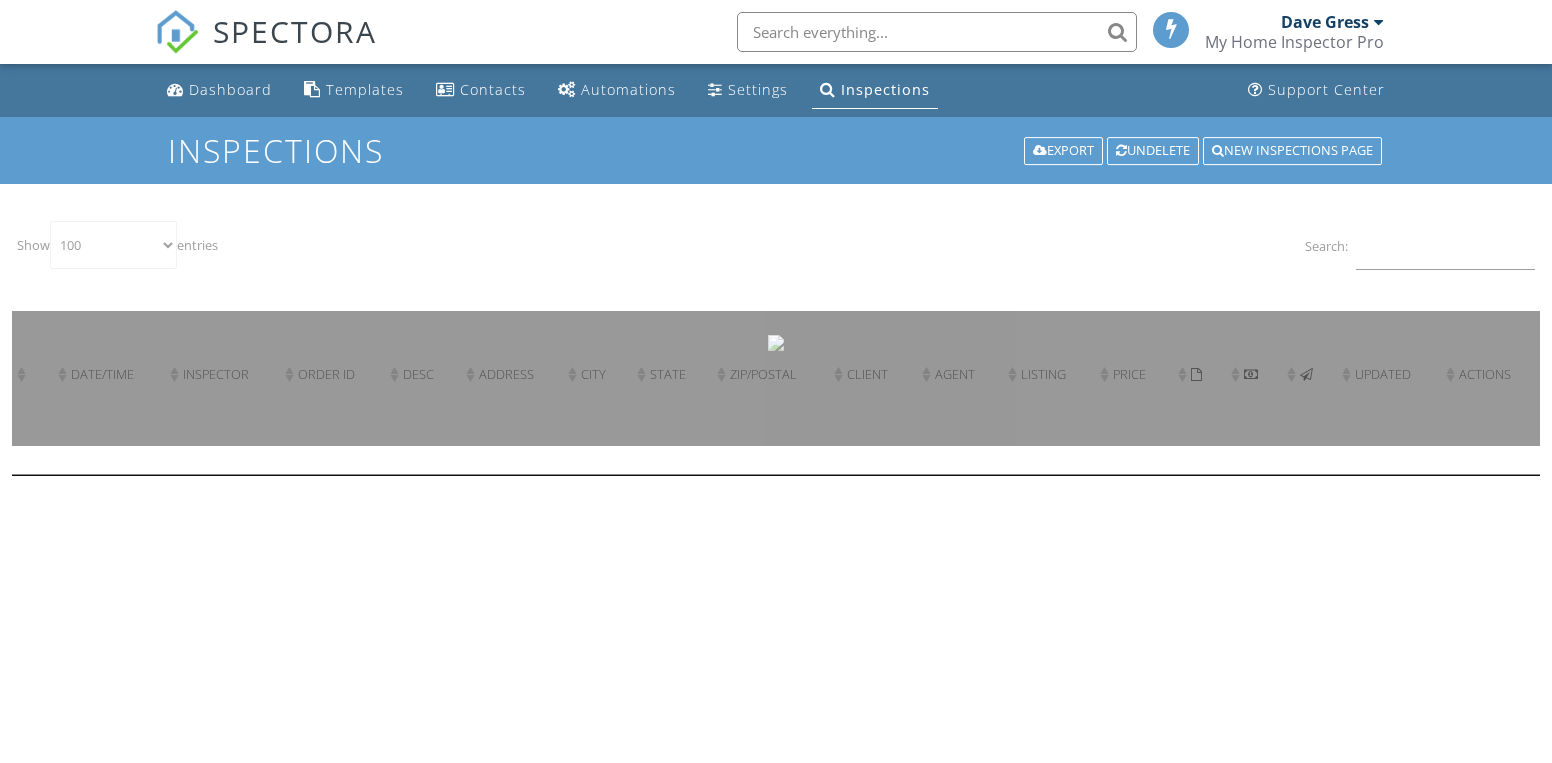 select on "100" 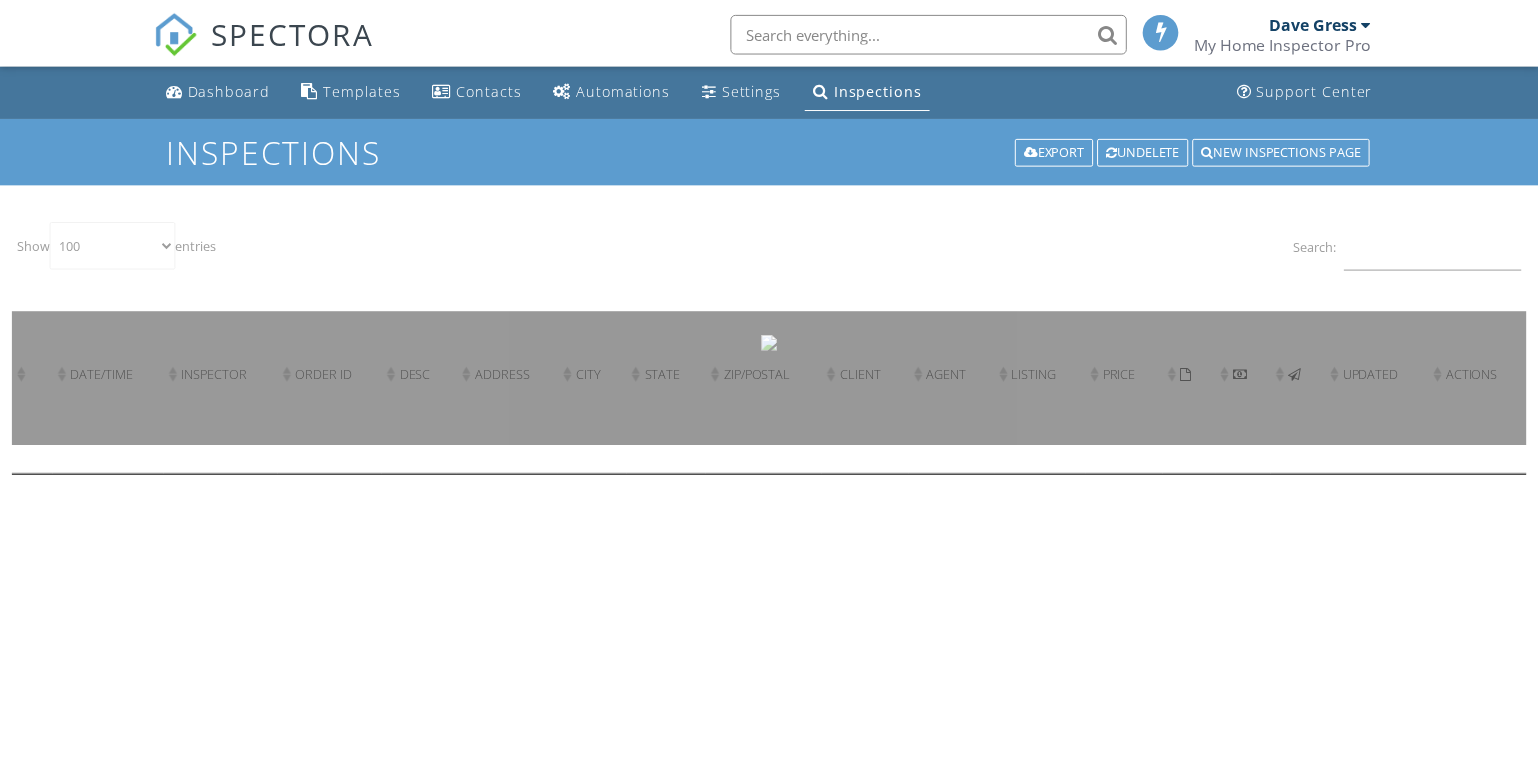 scroll, scrollTop: 0, scrollLeft: 0, axis: both 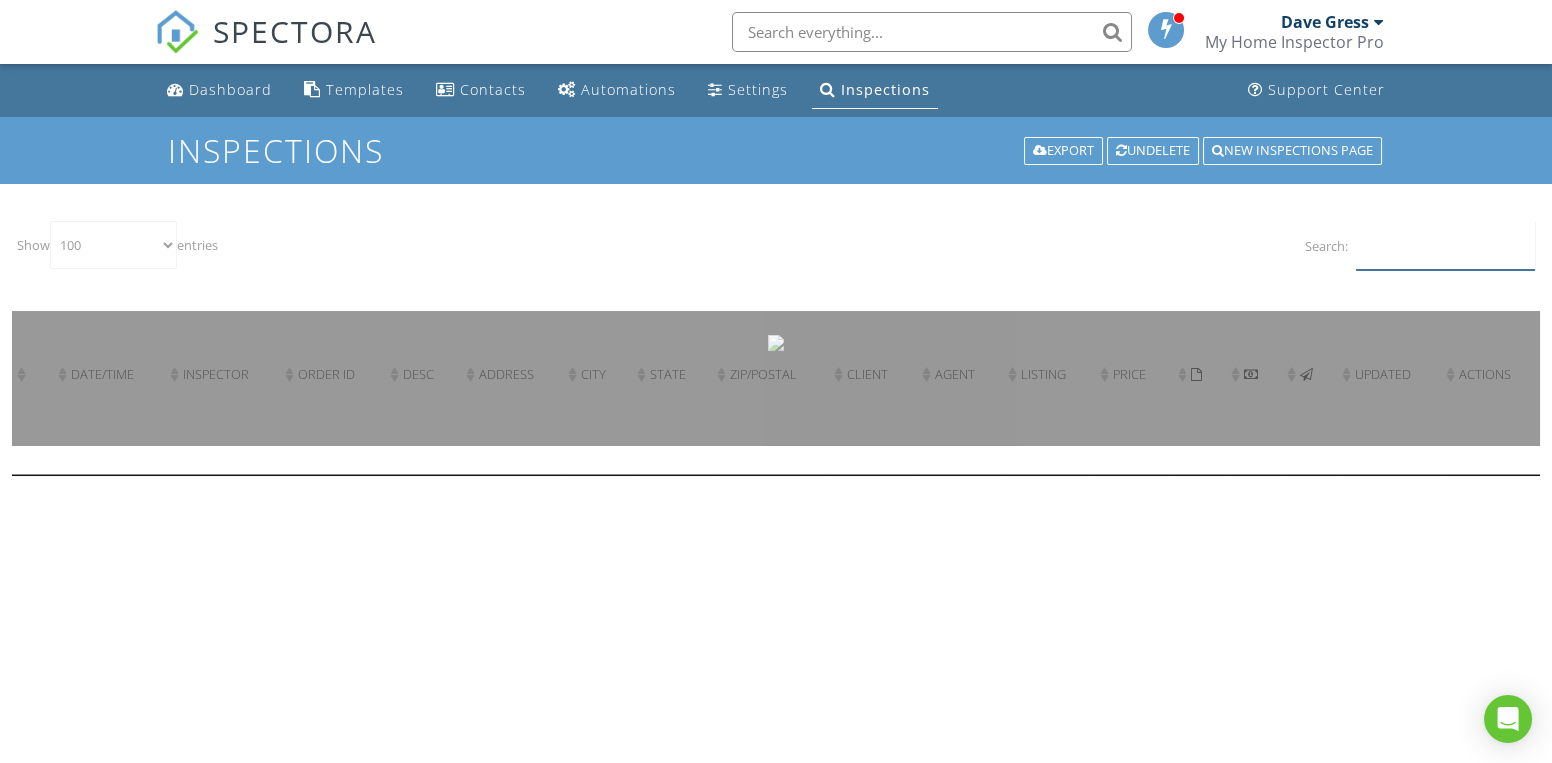 click on "Search:" at bounding box center [1445, 245] 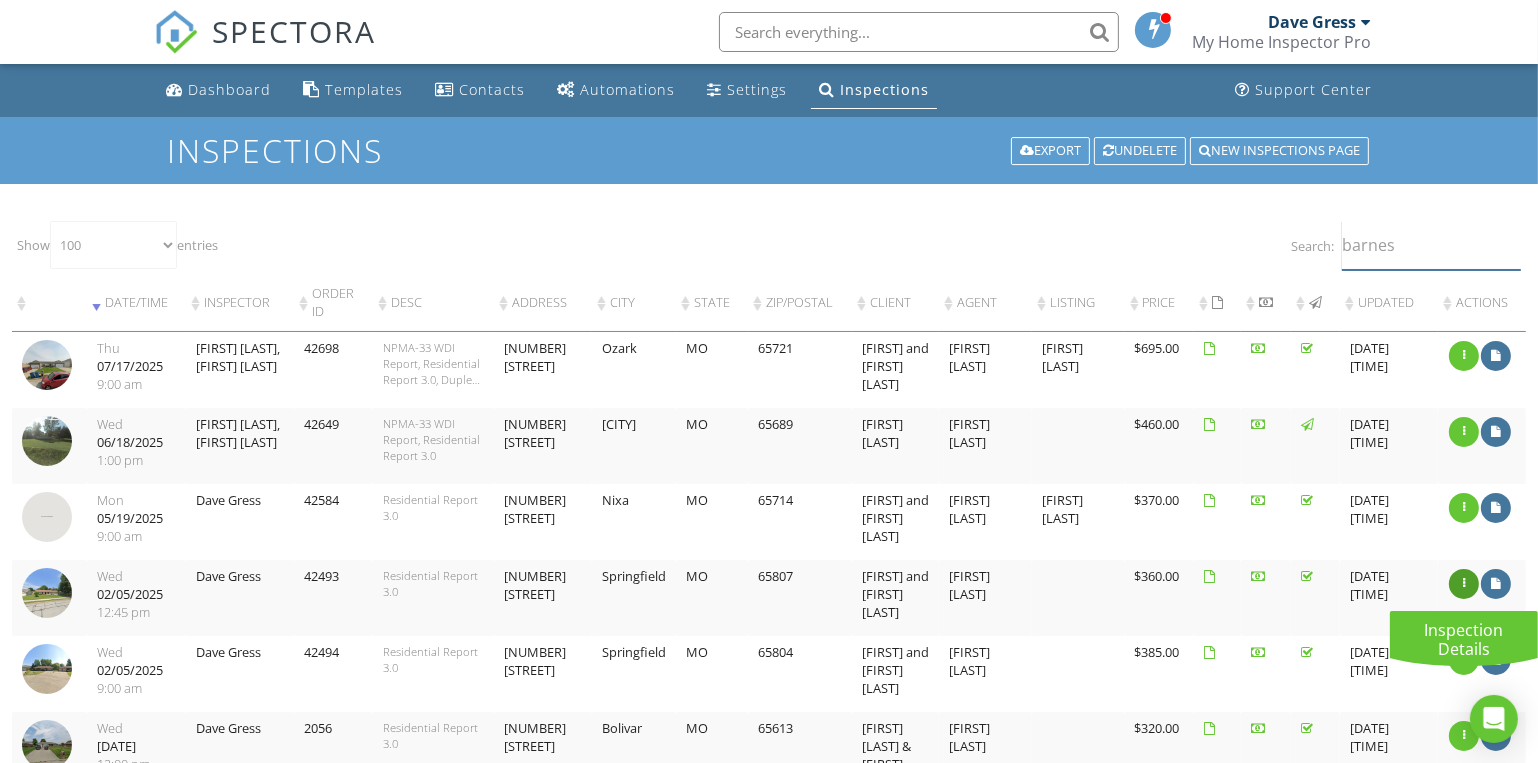 type on "barnes" 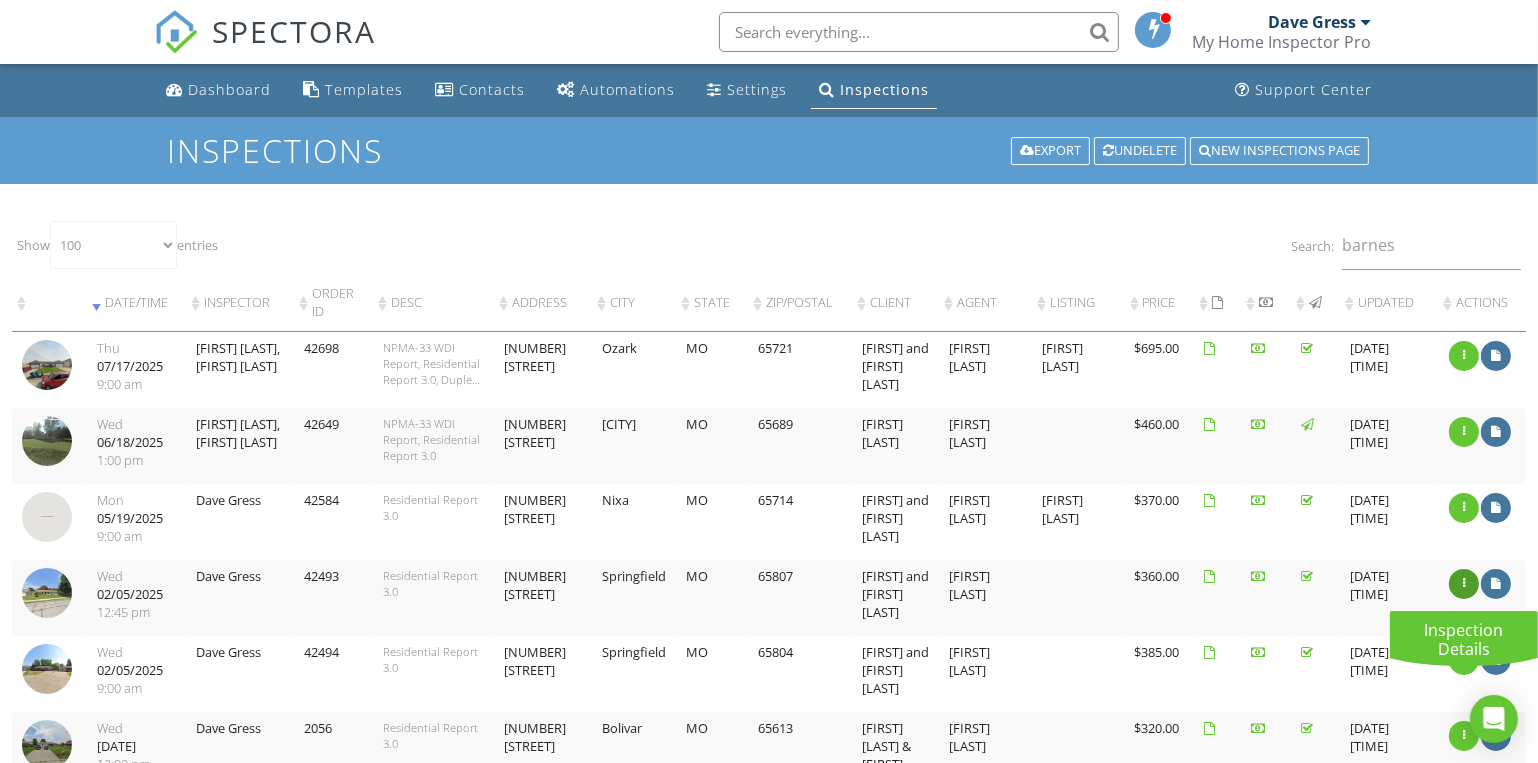 click at bounding box center [1464, 584] 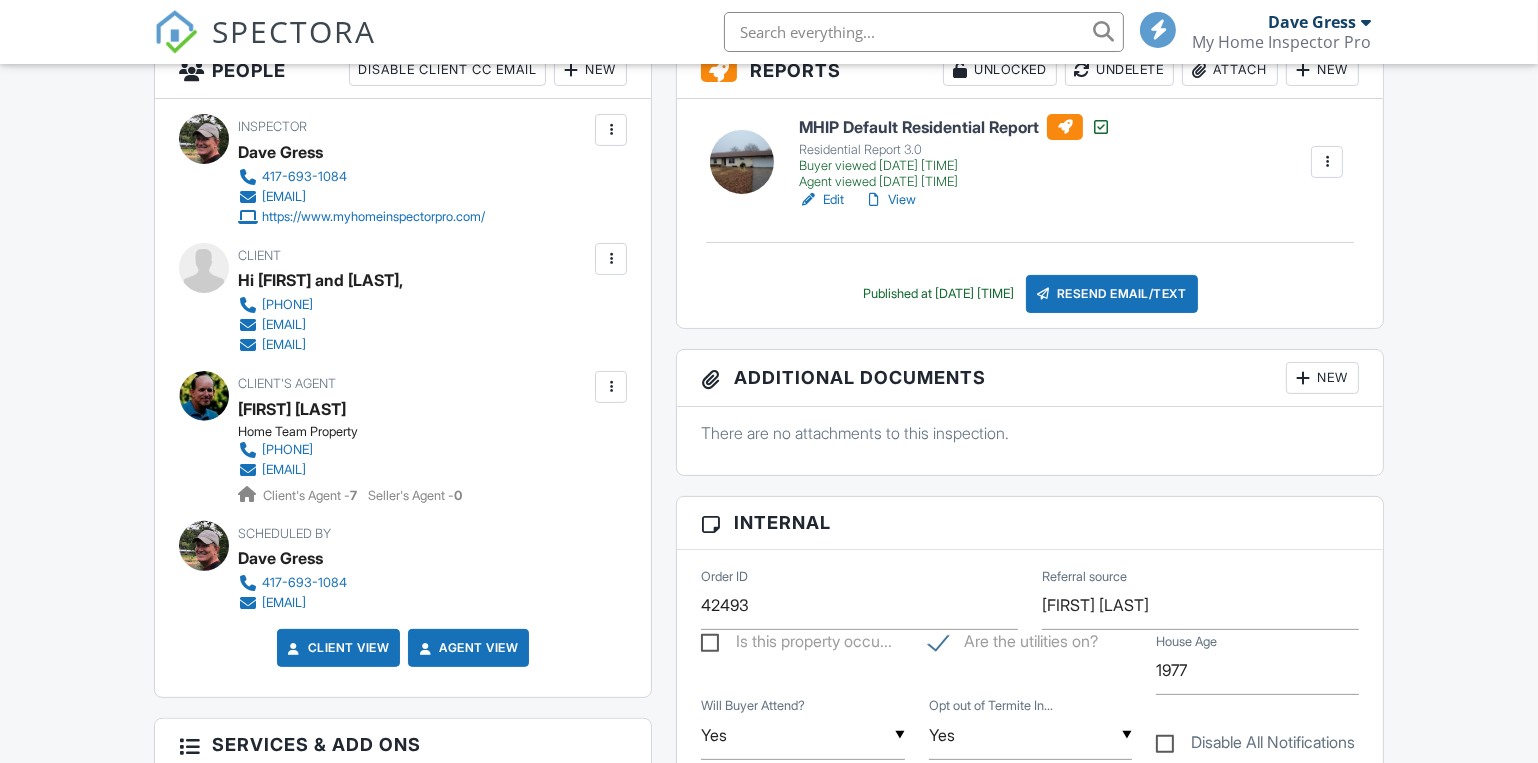 scroll, scrollTop: 545, scrollLeft: 0, axis: vertical 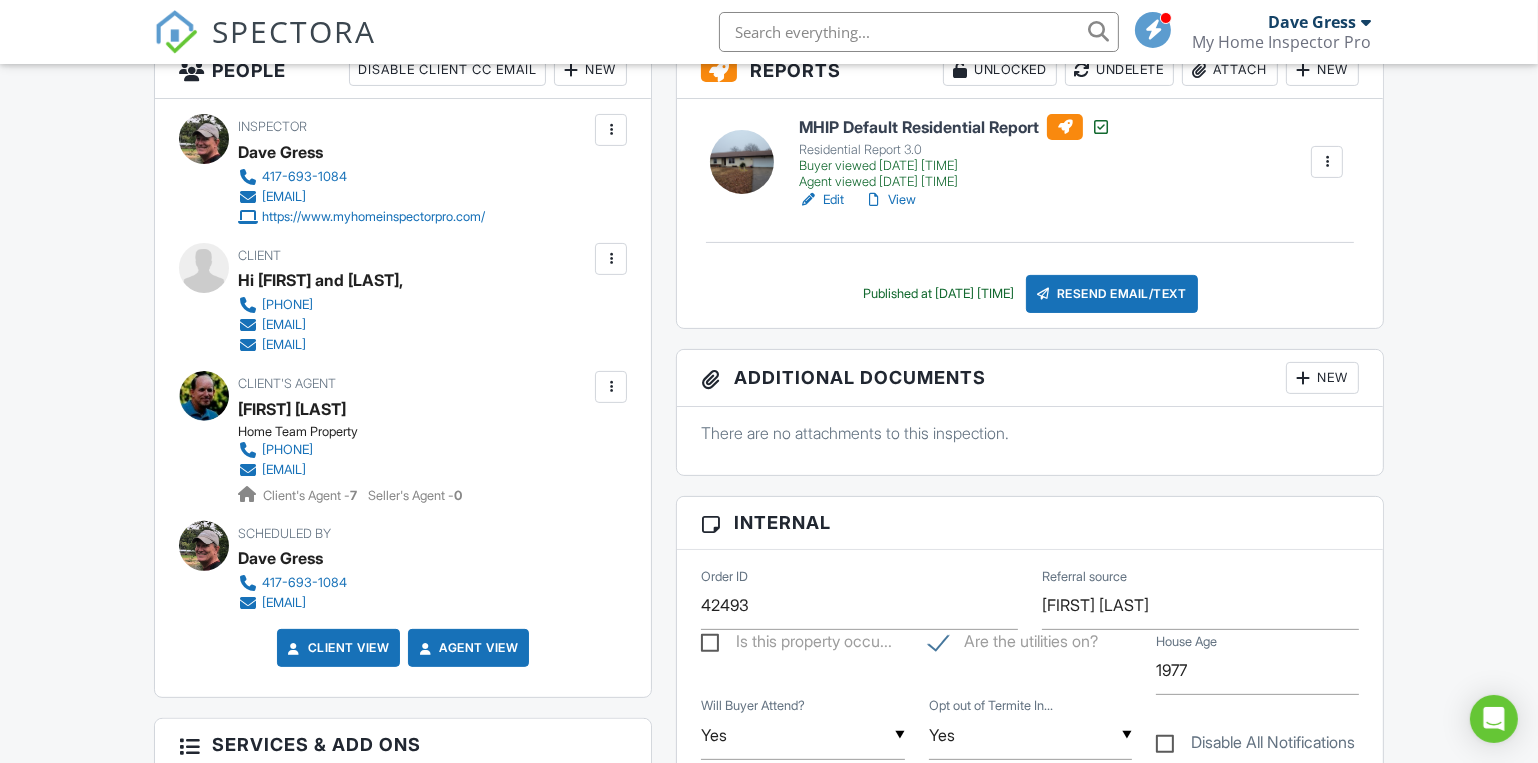 click on "Resend Email/Text" at bounding box center [1112, 294] 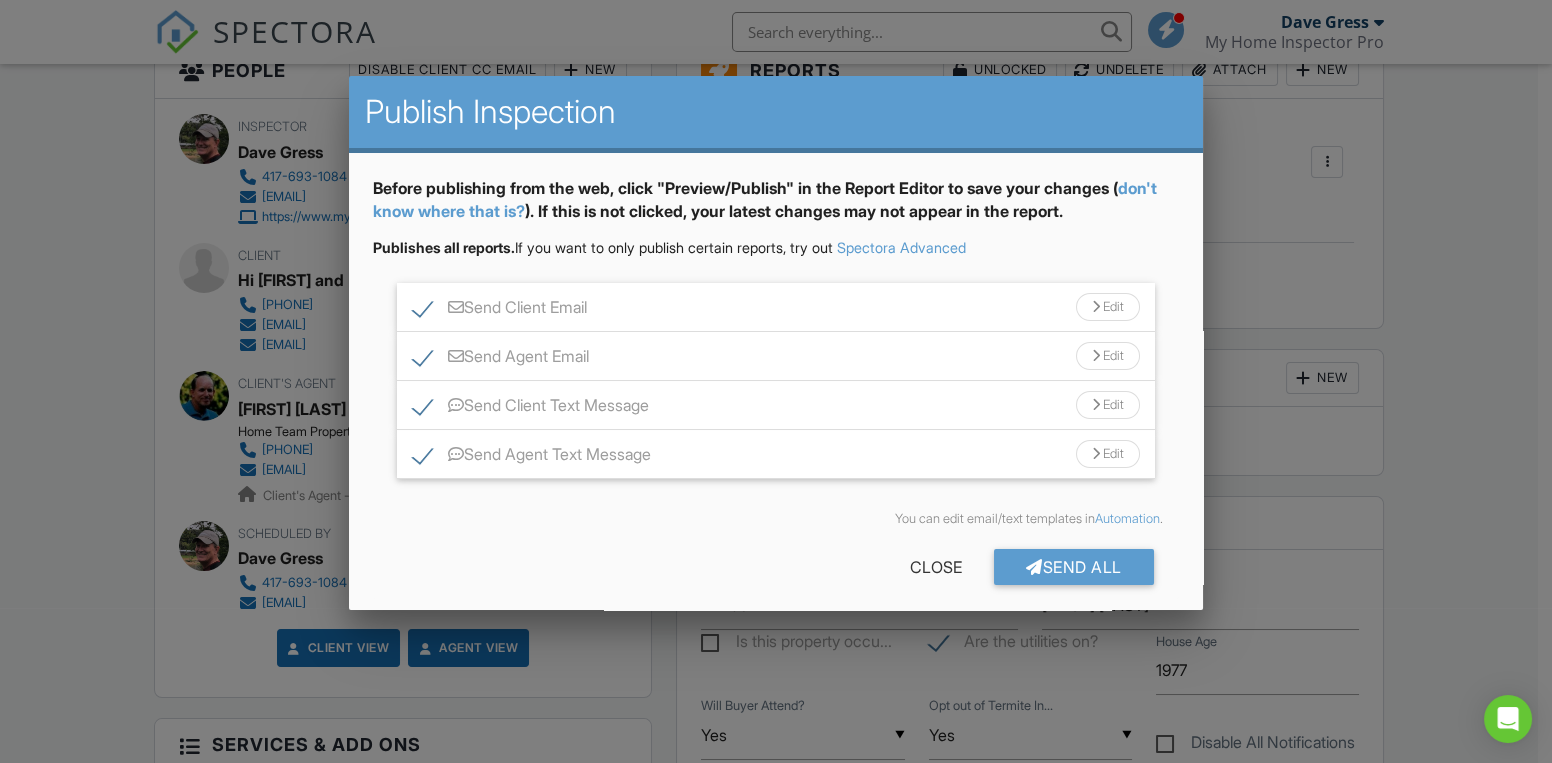 click on "Send Client Text Message
Edit" at bounding box center (776, 405) 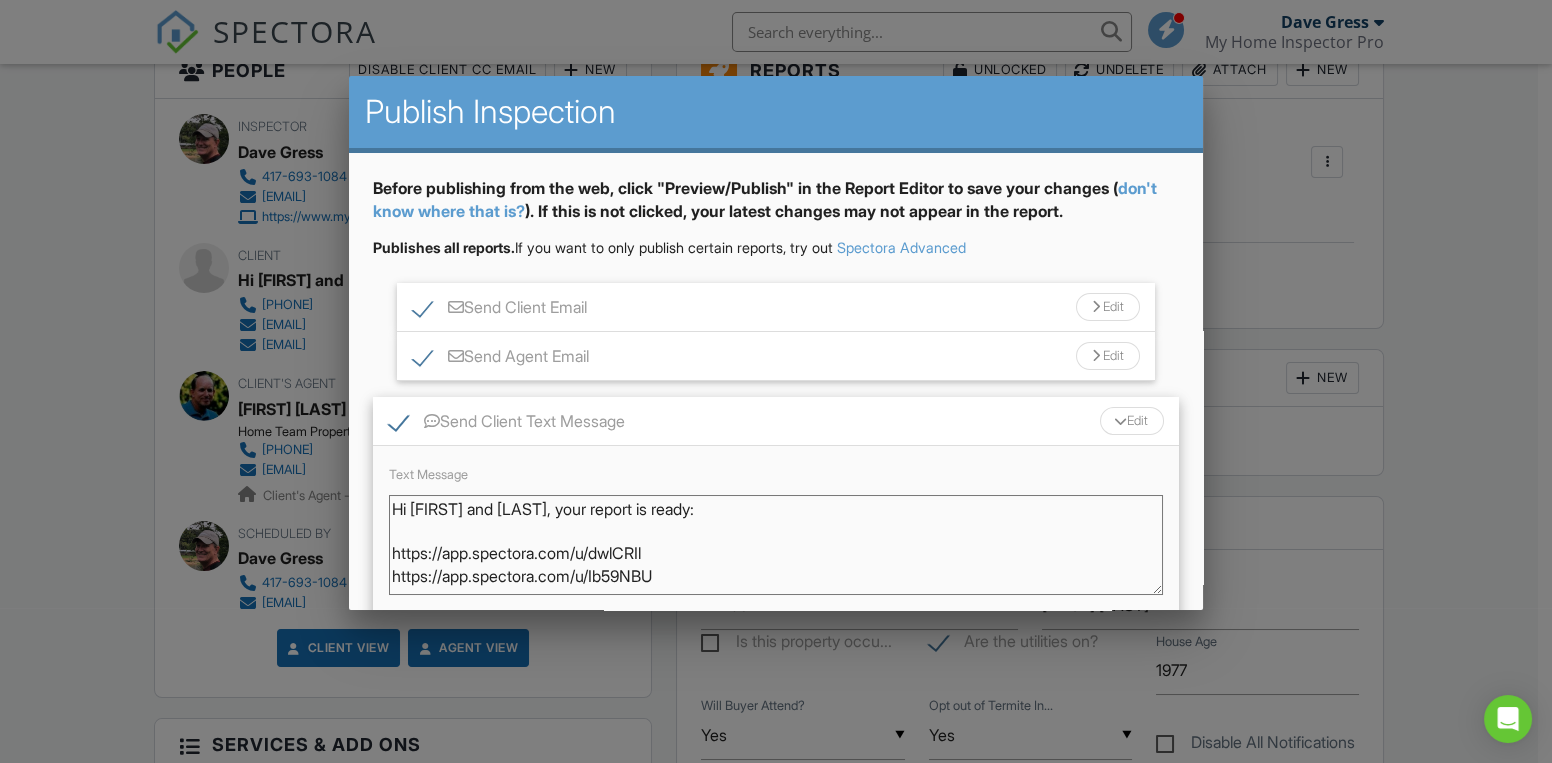 click on "Send Client Email" at bounding box center (500, 310) 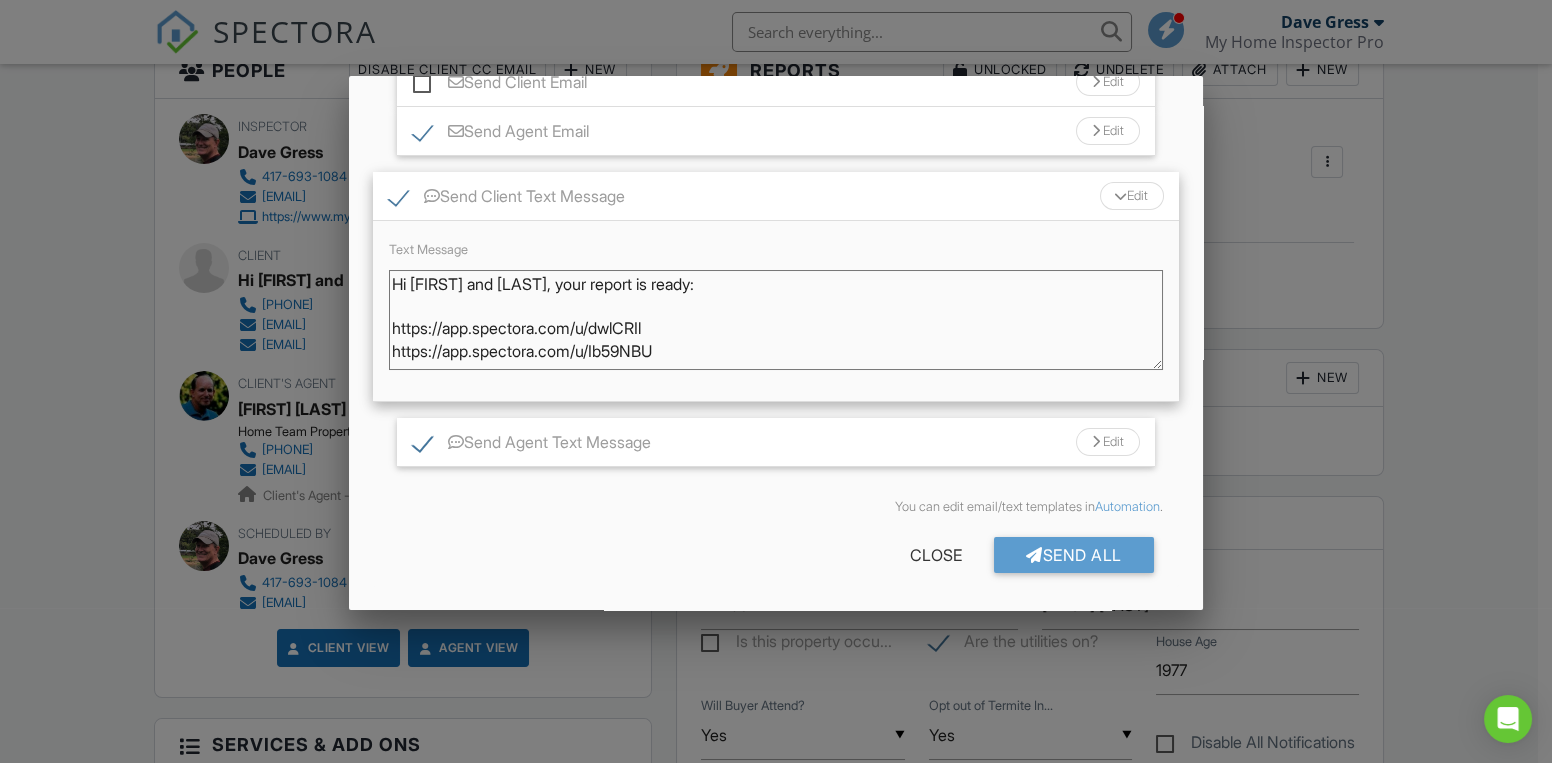 scroll, scrollTop: 0, scrollLeft: 0, axis: both 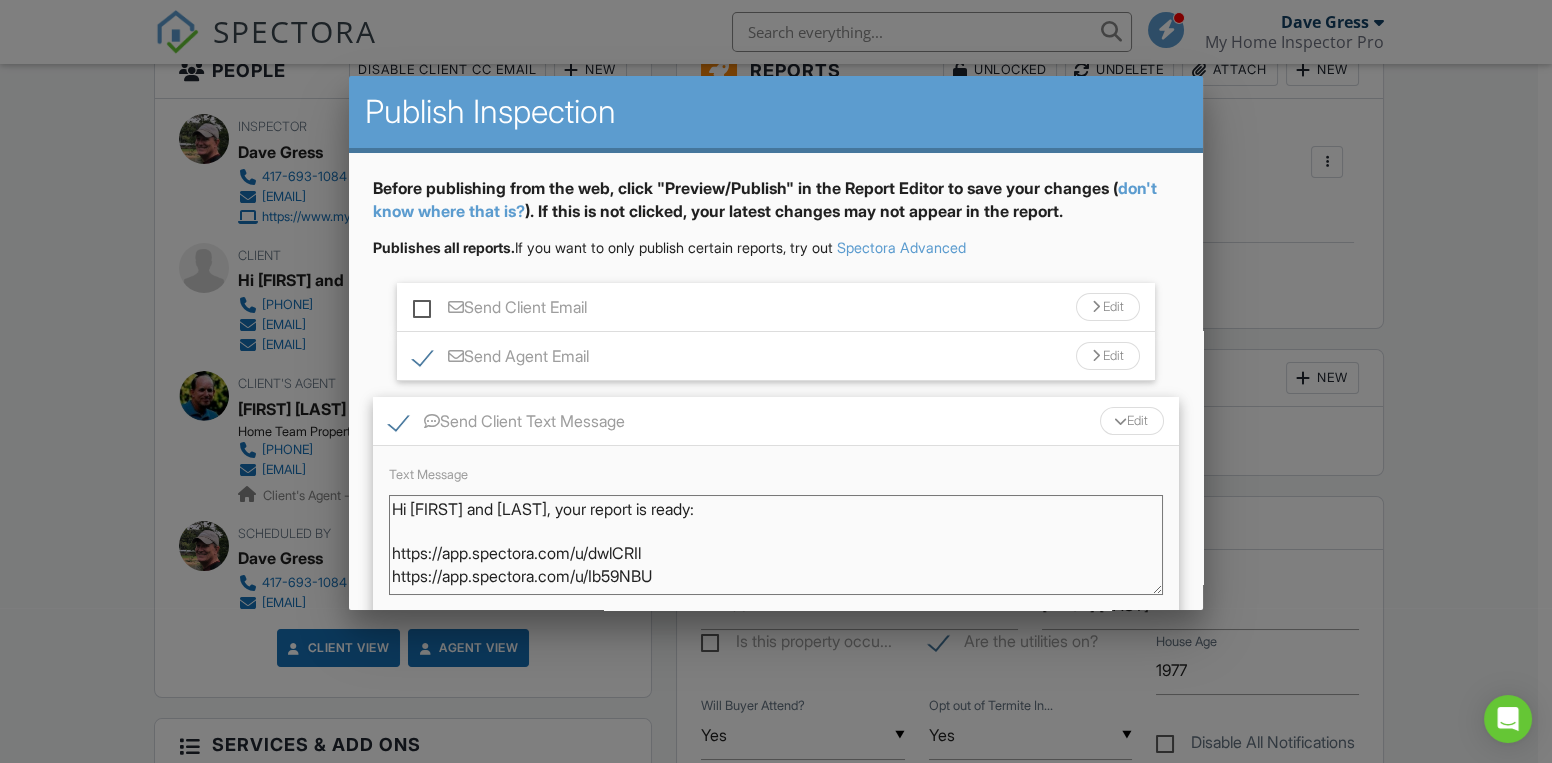 drag, startPoint x: 398, startPoint y: 422, endPoint x: 444, endPoint y: 427, distance: 46.270943 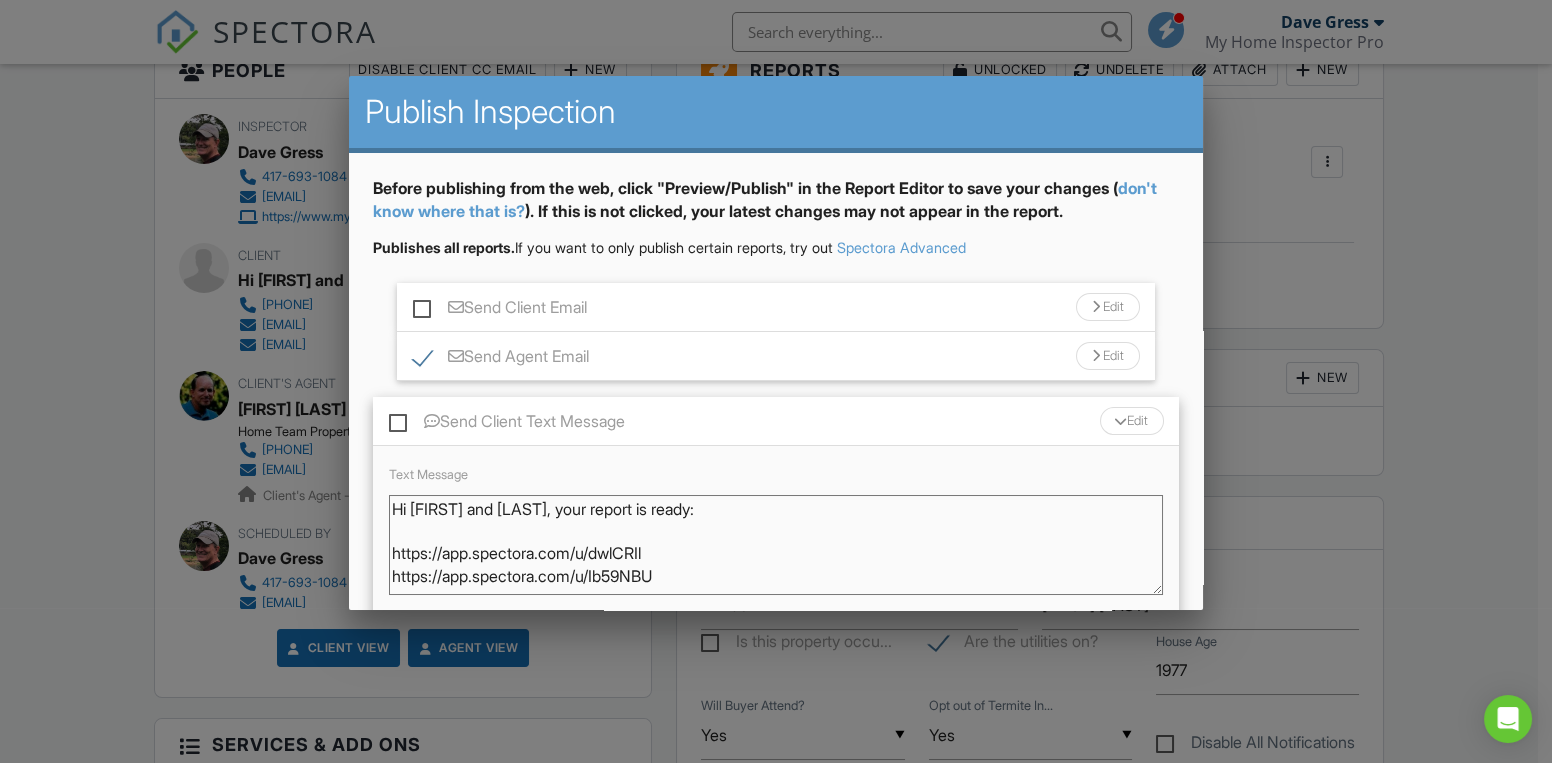 scroll, scrollTop: 225, scrollLeft: 0, axis: vertical 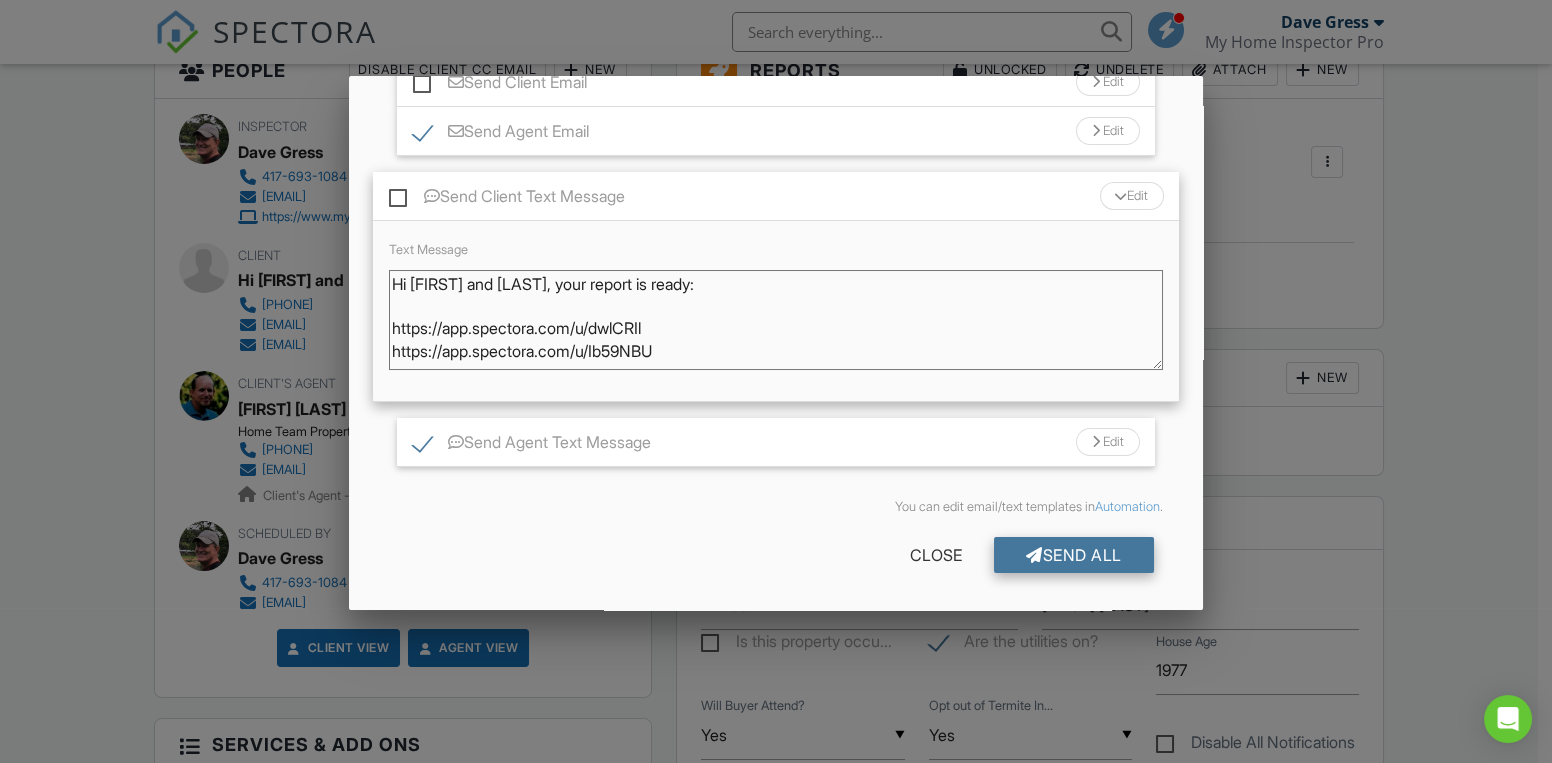 click on "Send All" at bounding box center (1074, 555) 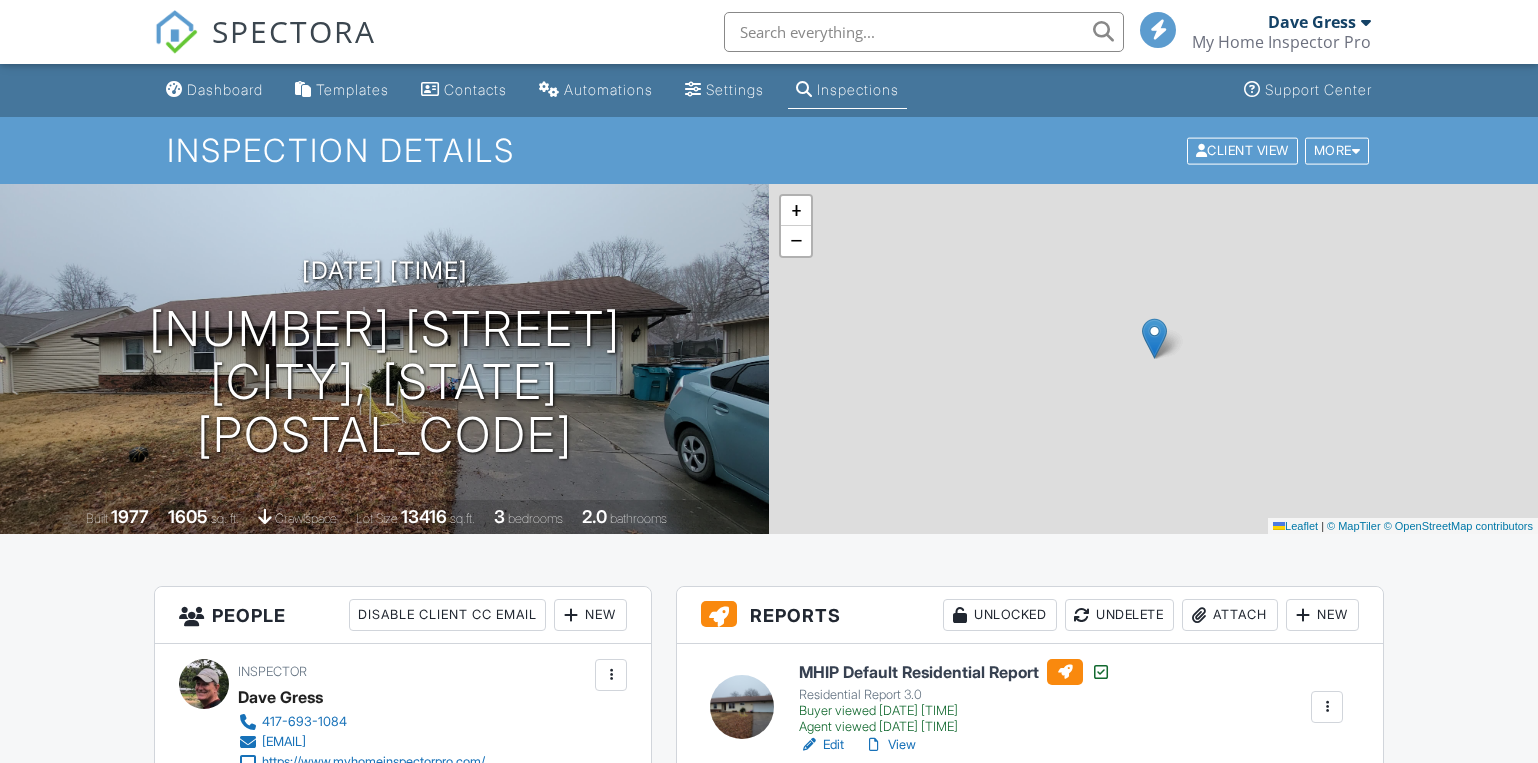scroll, scrollTop: 0, scrollLeft: 0, axis: both 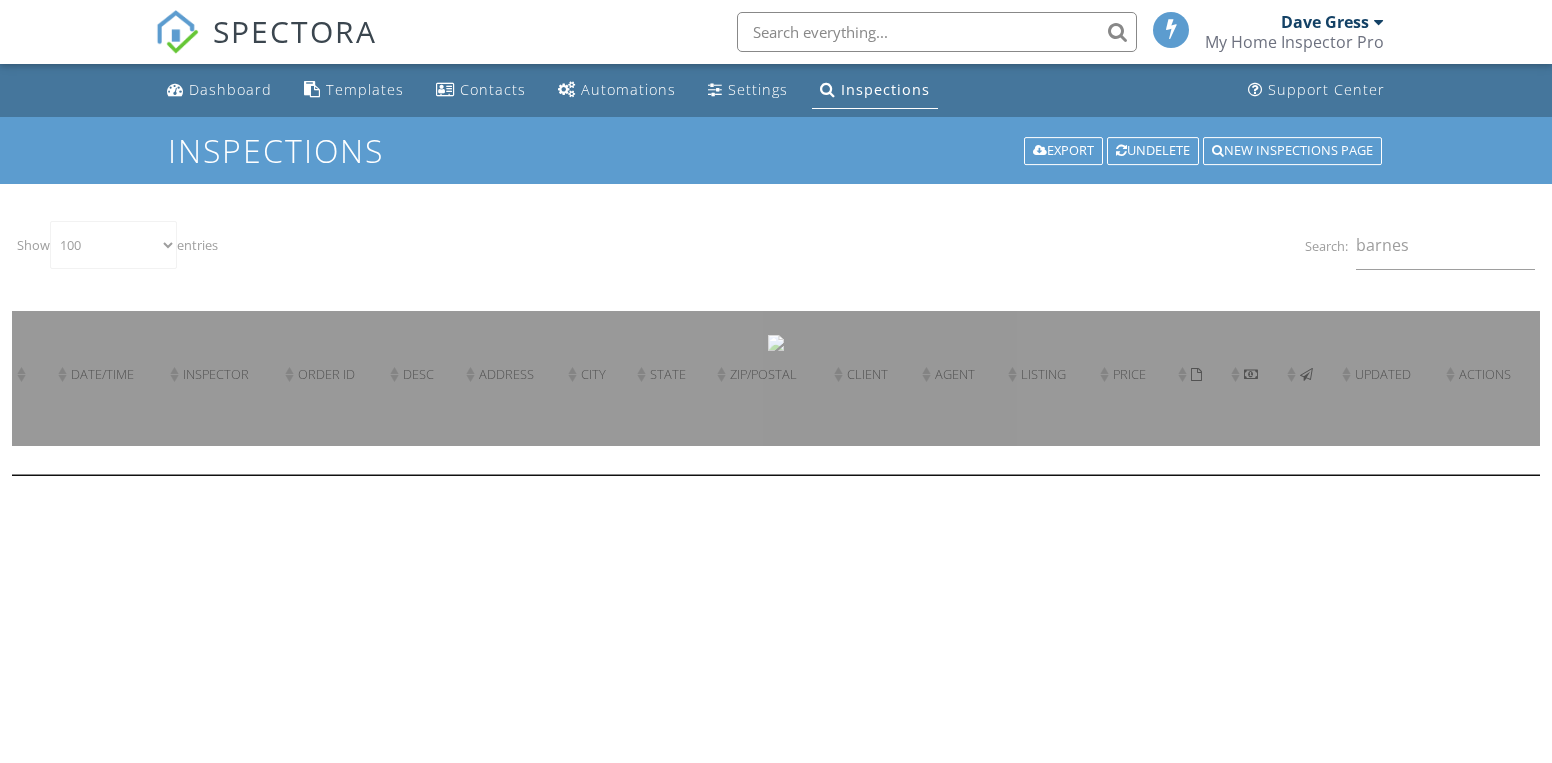 select on "100" 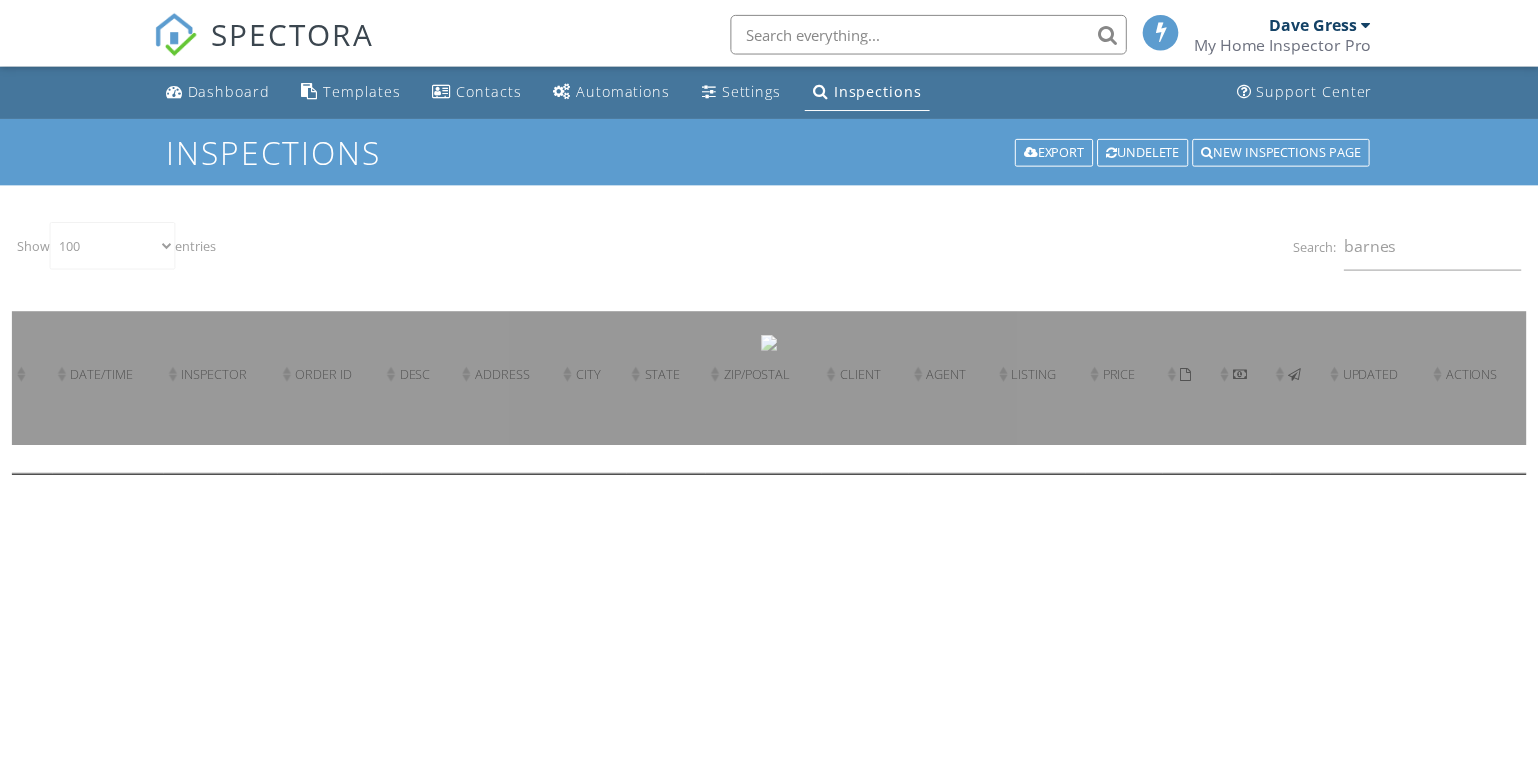 scroll, scrollTop: 0, scrollLeft: 0, axis: both 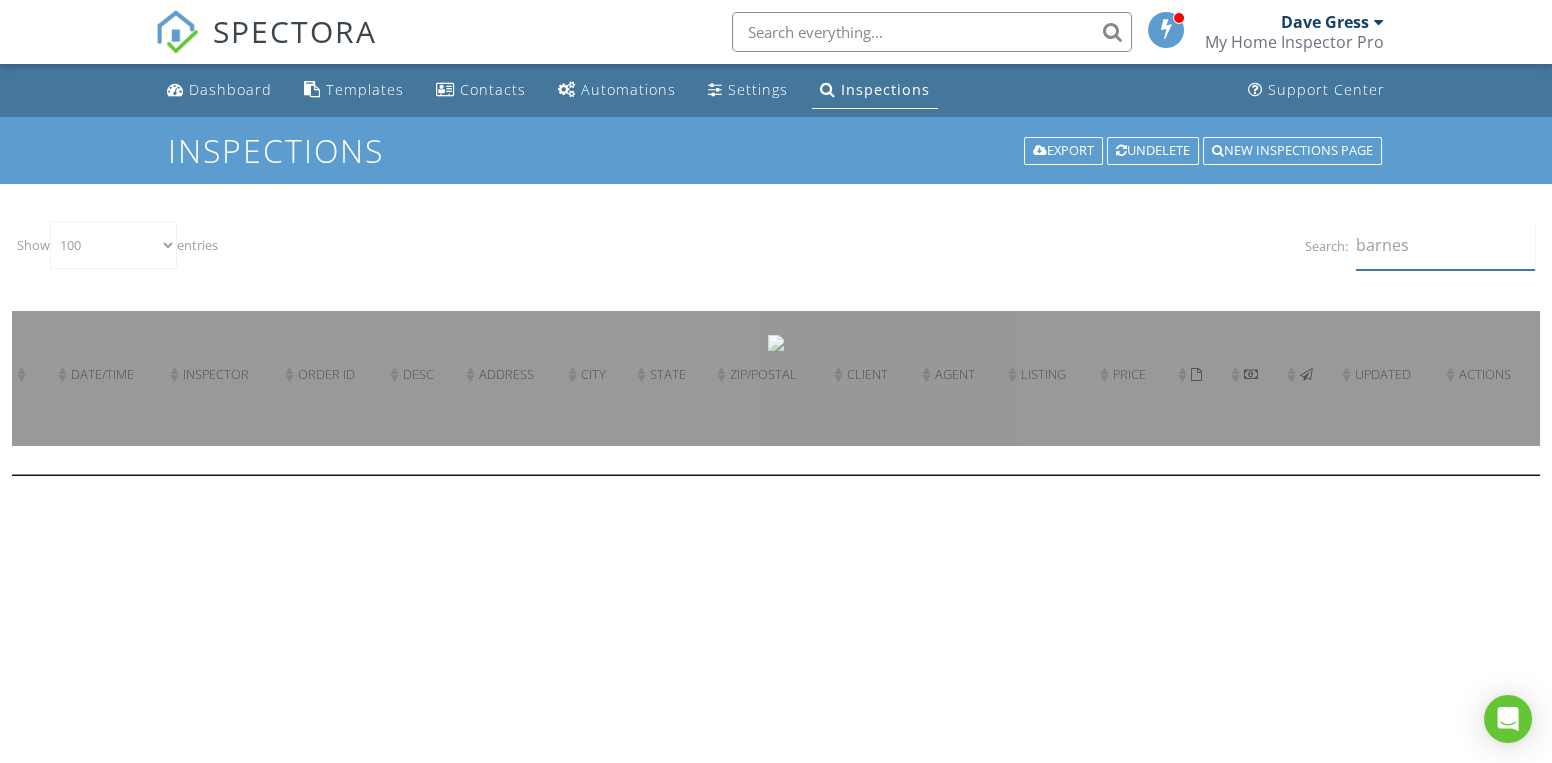 click on "barnes" at bounding box center (1445, 245) 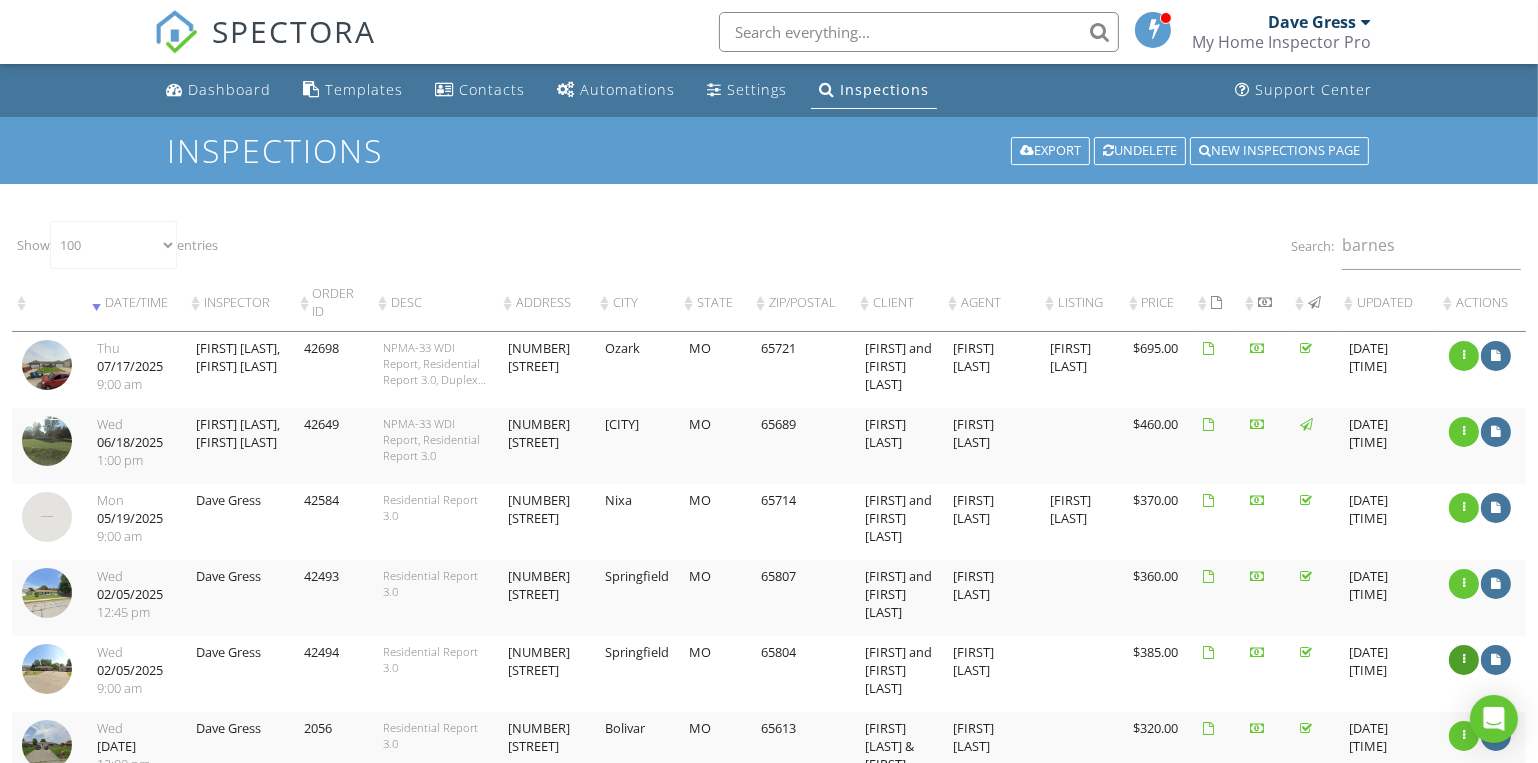 click at bounding box center [1464, 660] 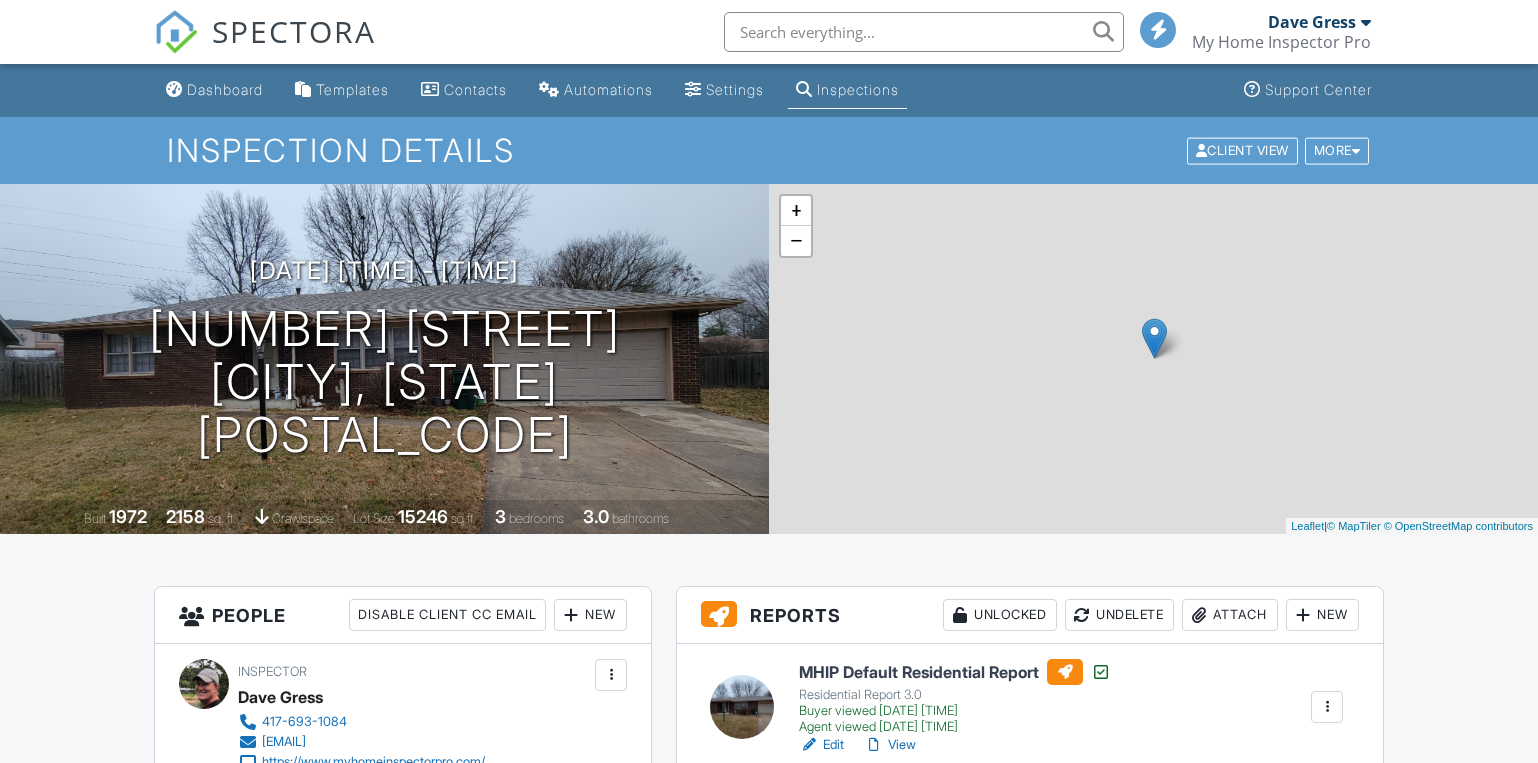 scroll, scrollTop: 272, scrollLeft: 0, axis: vertical 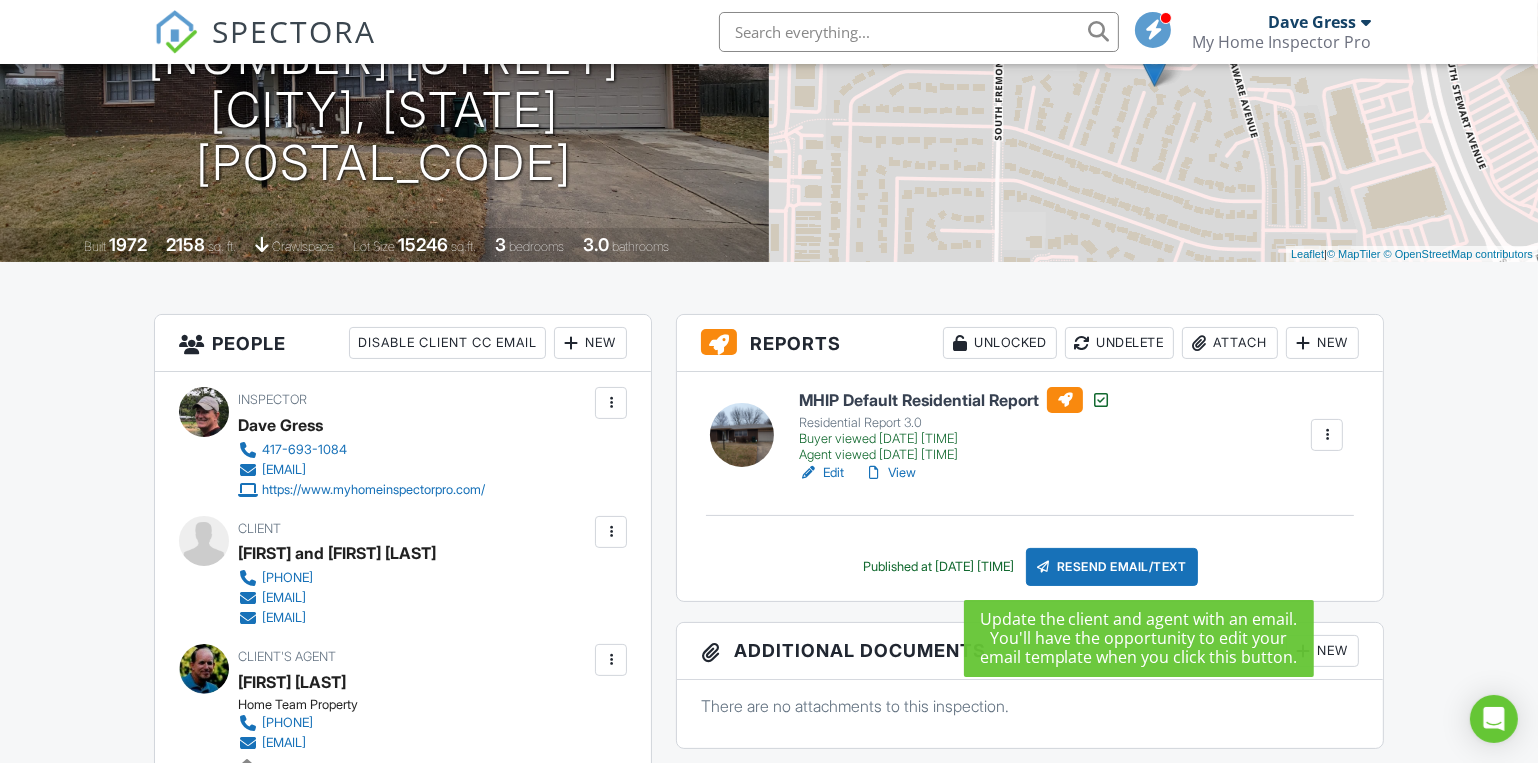 click on "Resend Email/Text" at bounding box center (1112, 567) 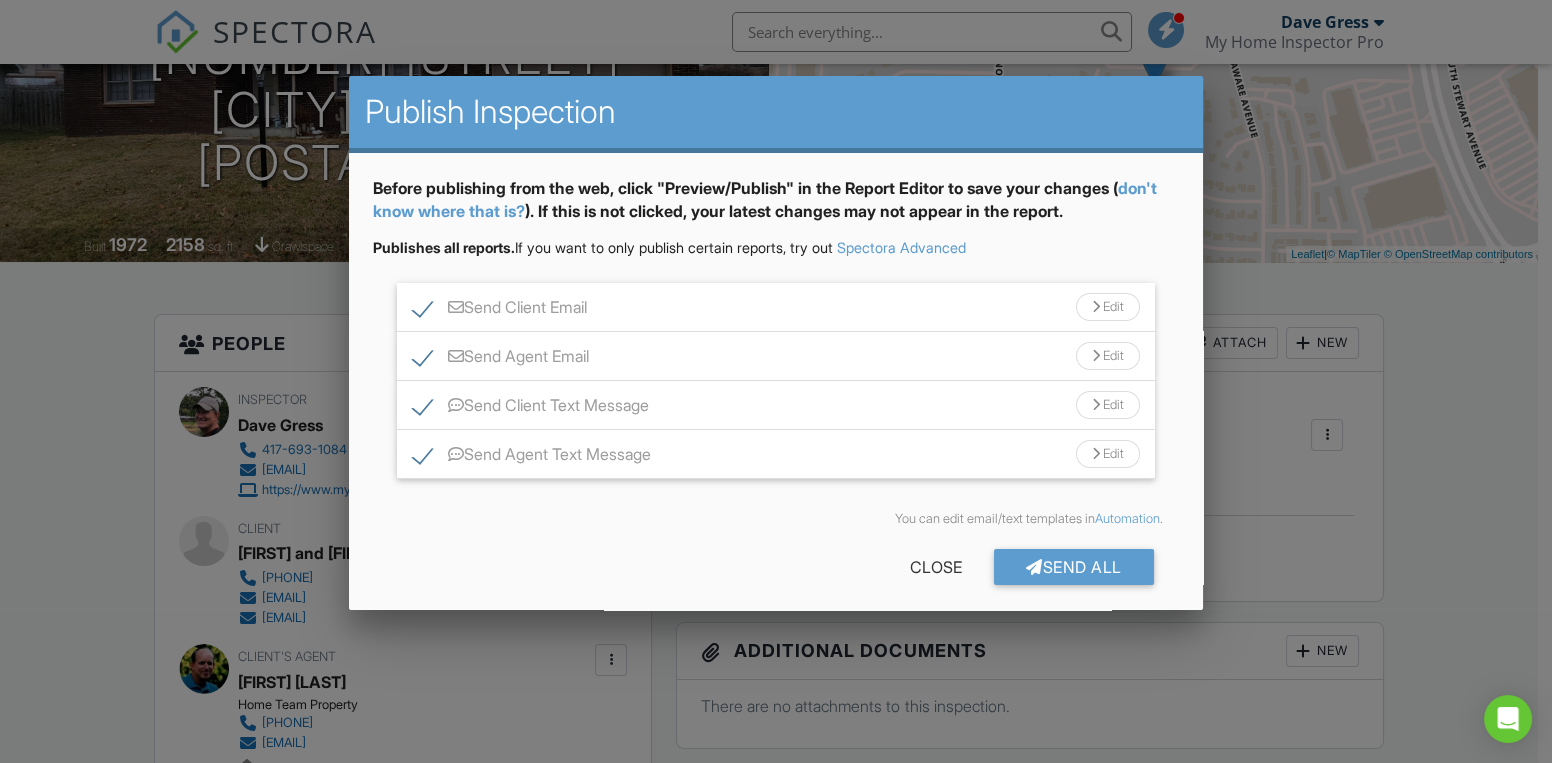click on "Send Client Text Message" at bounding box center (531, 408) 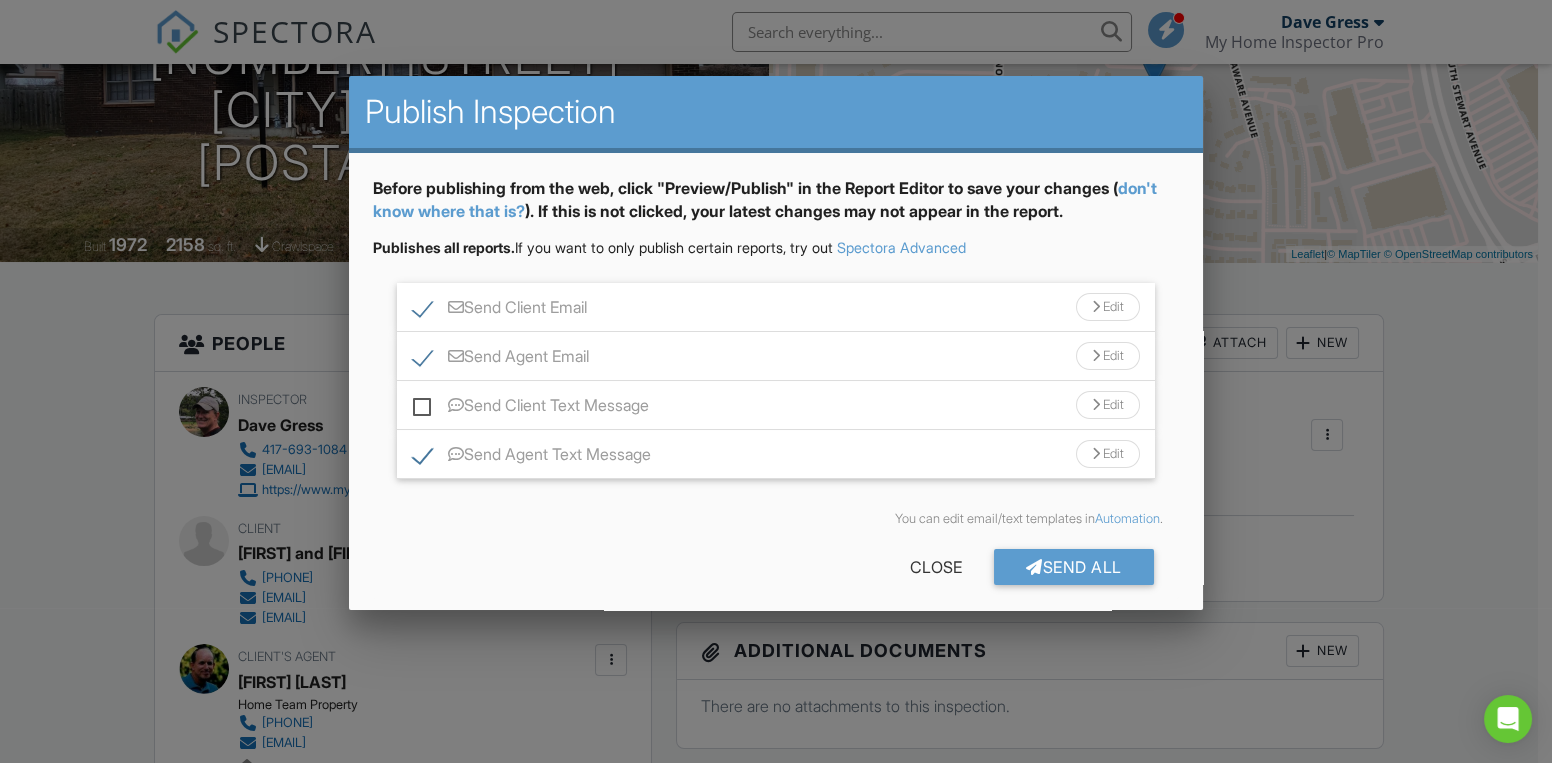 click on "Send Client Email" at bounding box center [500, 310] 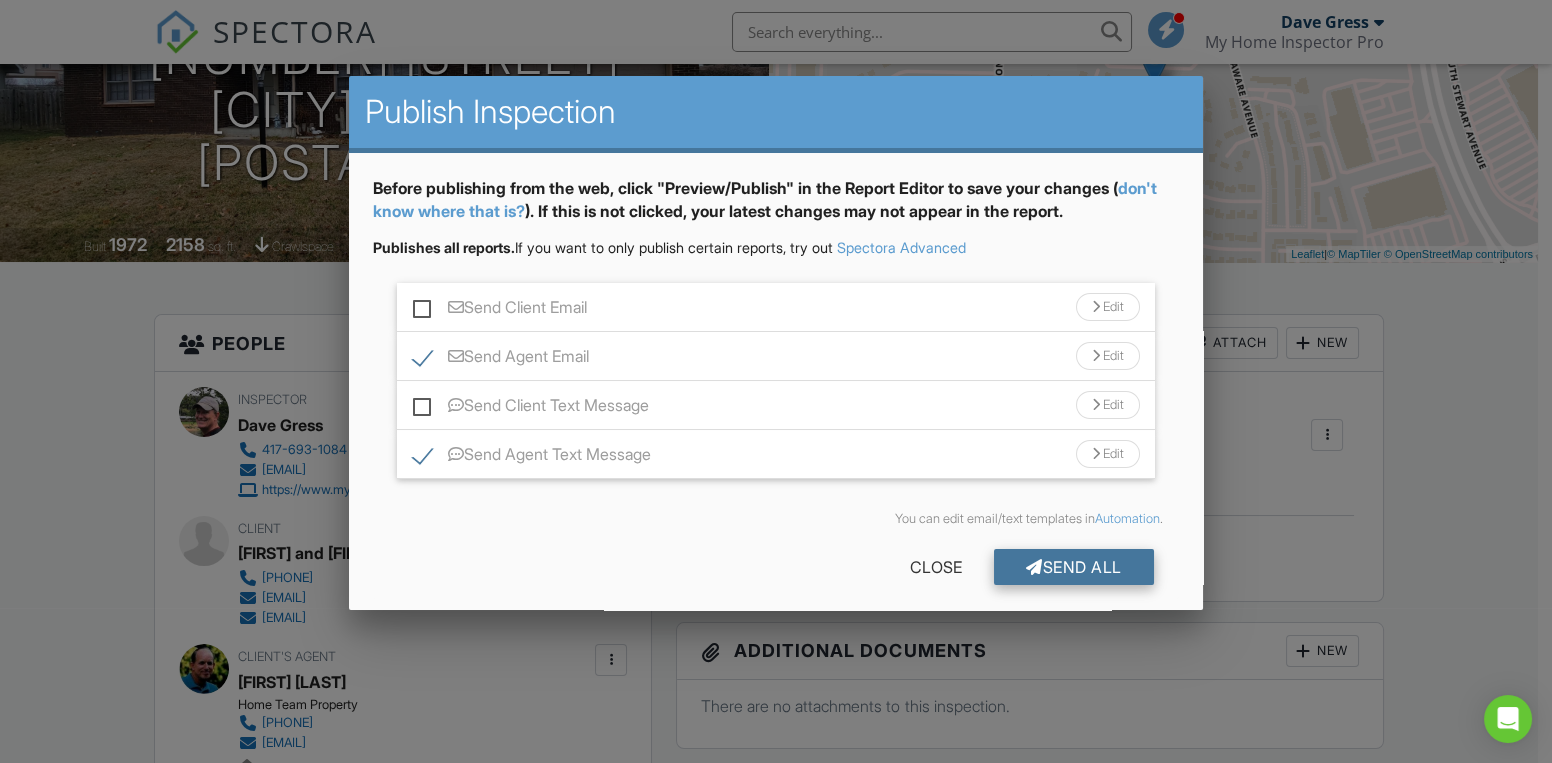click on "Send All" at bounding box center [1074, 567] 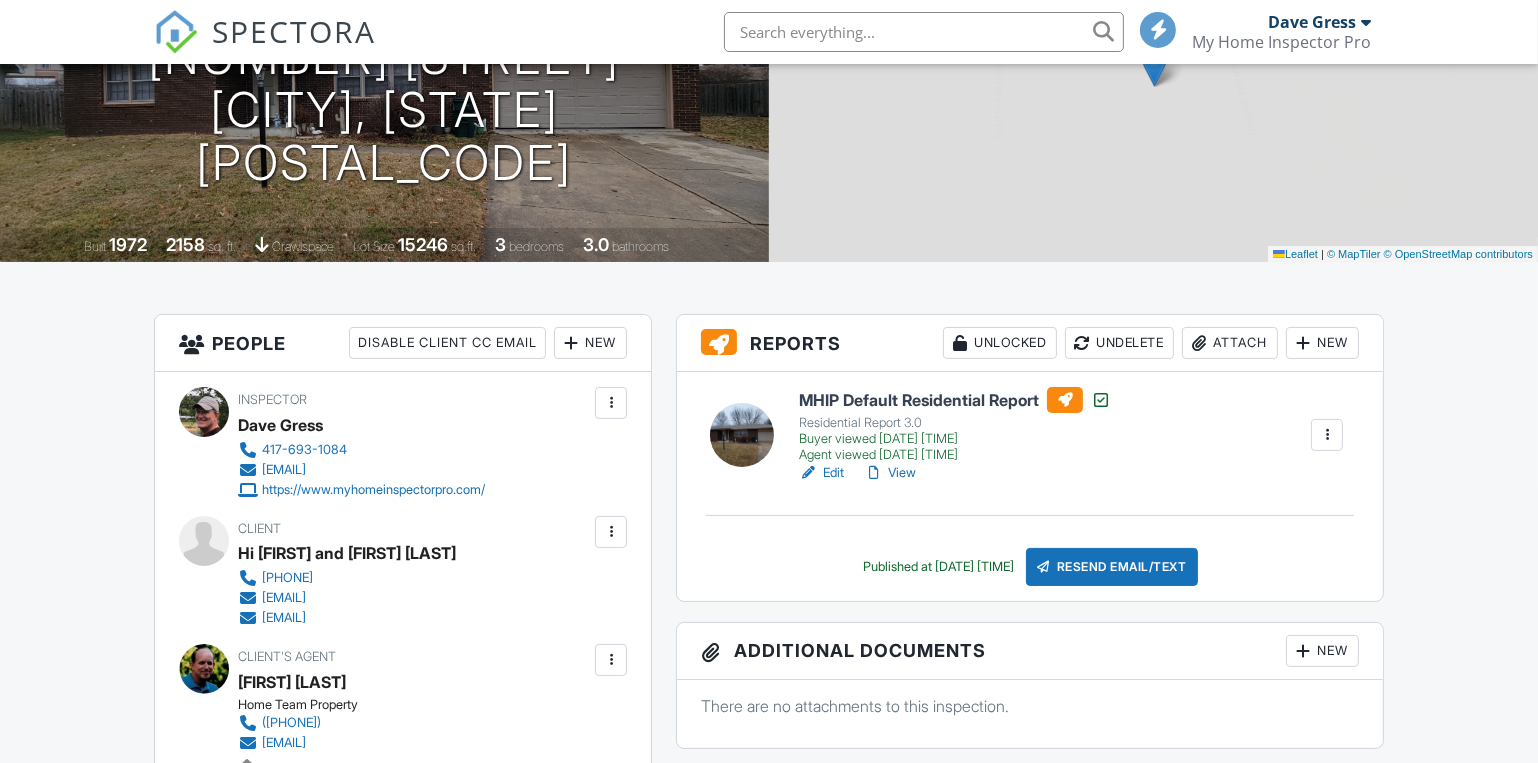 scroll, scrollTop: 272, scrollLeft: 0, axis: vertical 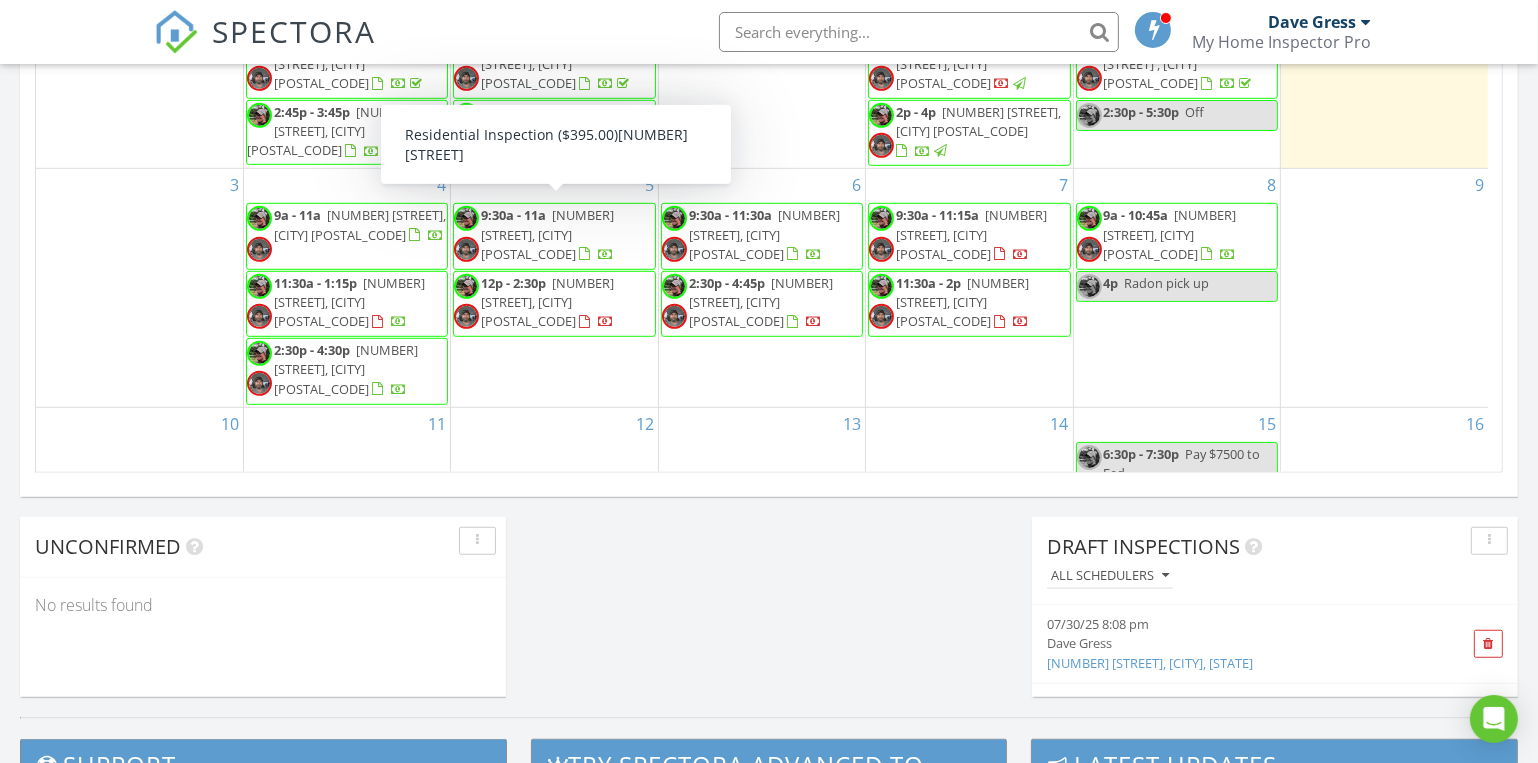 click on "9:30a - 11a
26075 Pacific Dr, Lebanon 65536" at bounding box center (554, 236) 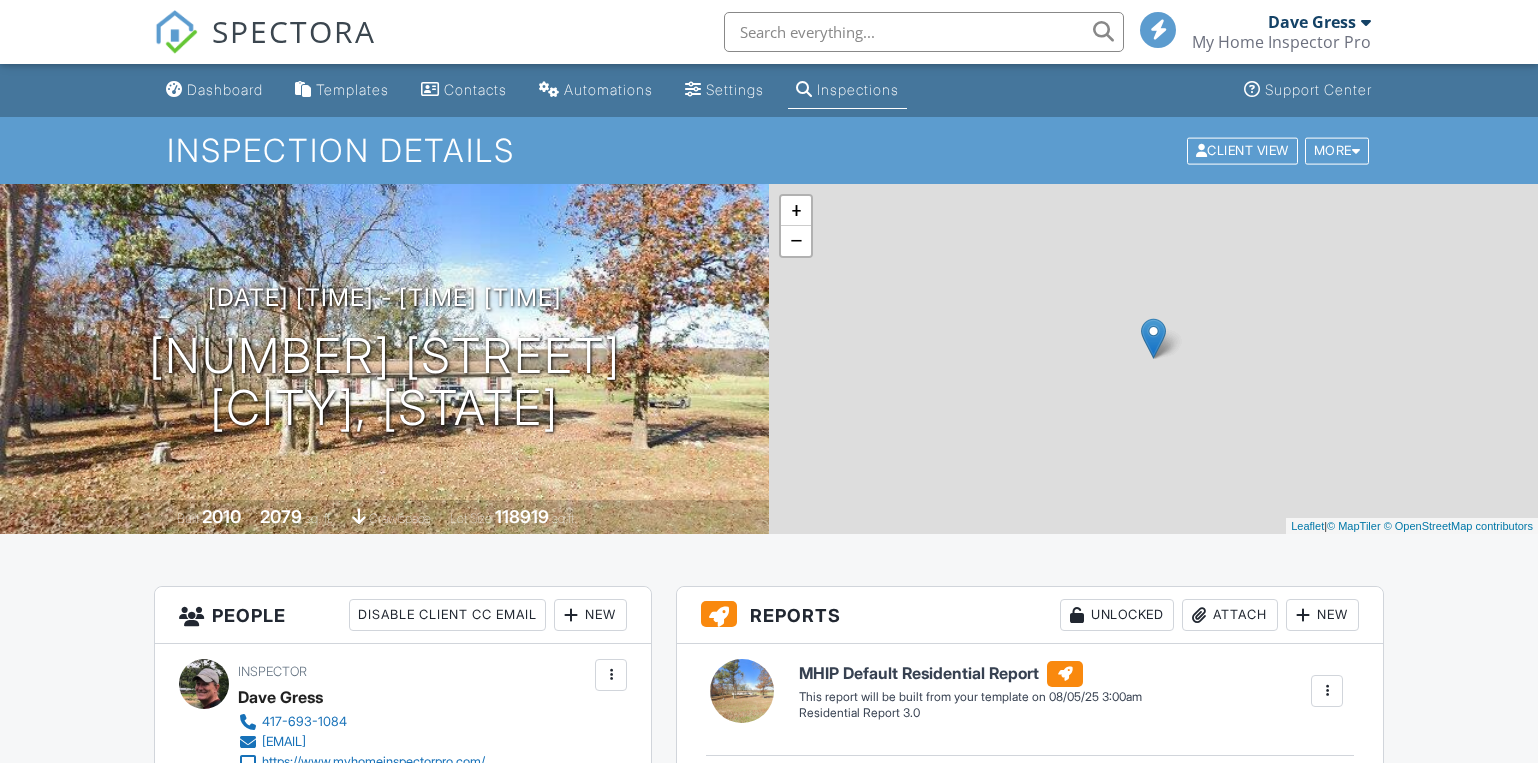 scroll, scrollTop: 545, scrollLeft: 0, axis: vertical 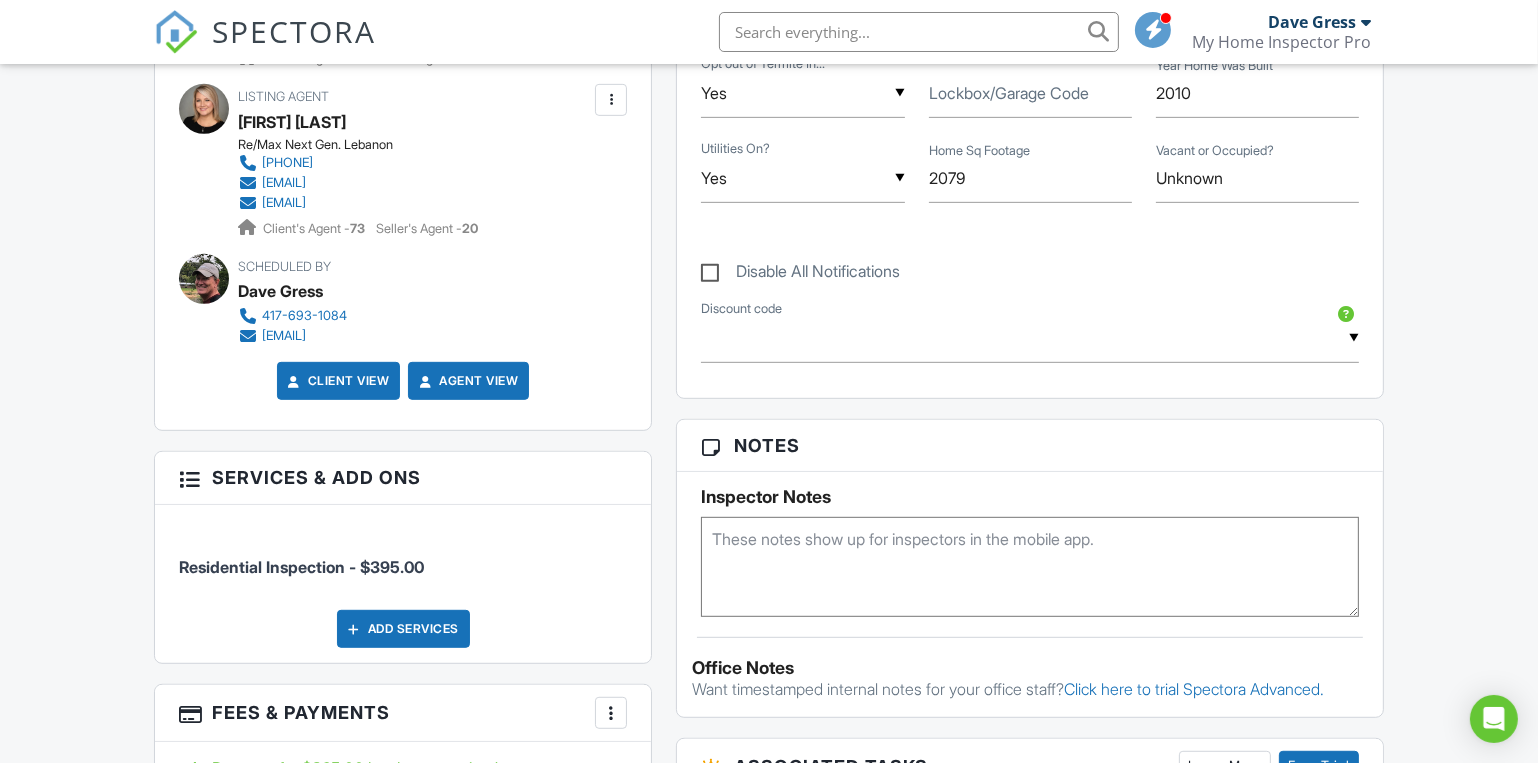 click on "Disable All Notifications" at bounding box center (800, 274) 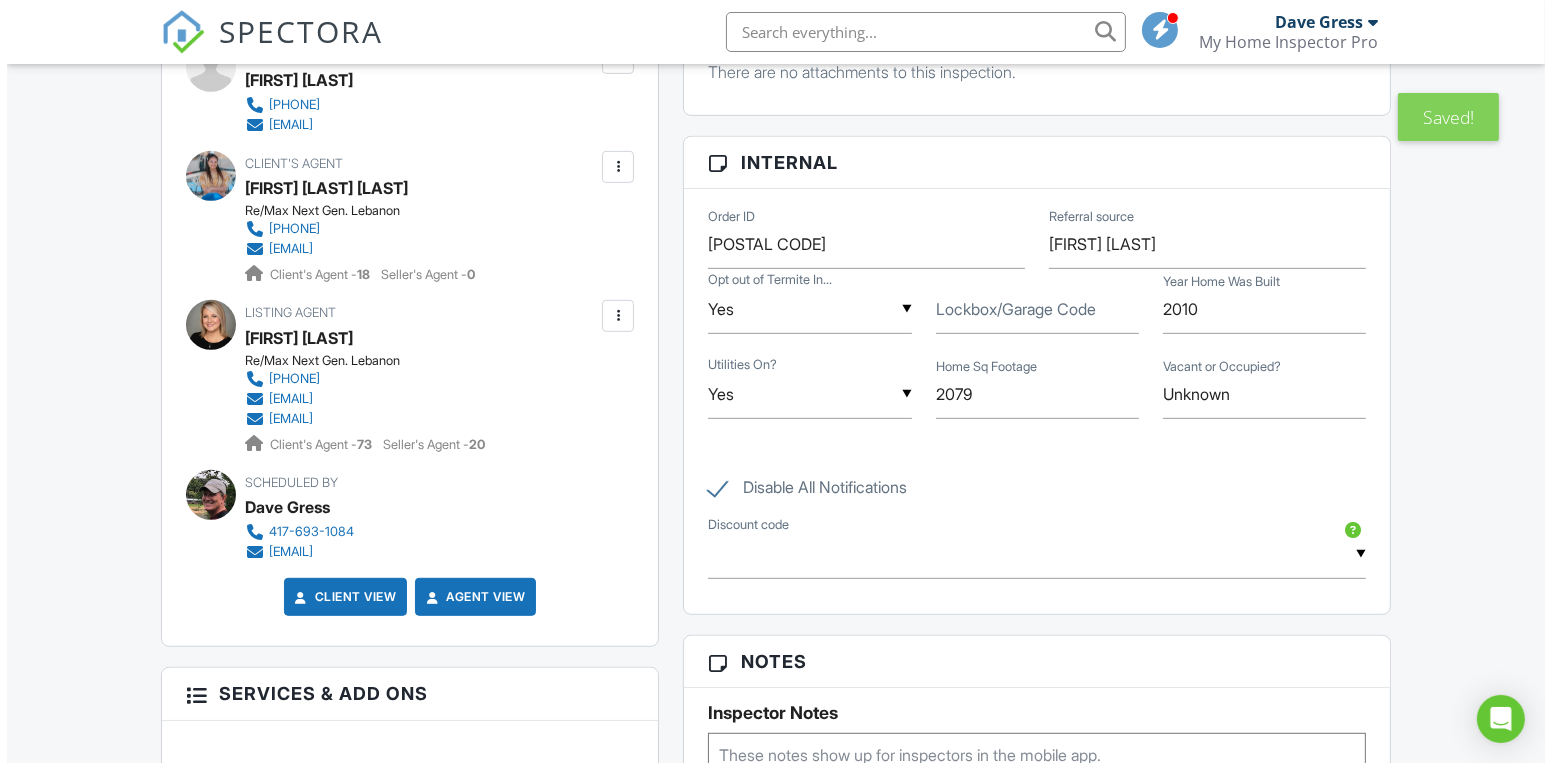 scroll, scrollTop: 1578, scrollLeft: 0, axis: vertical 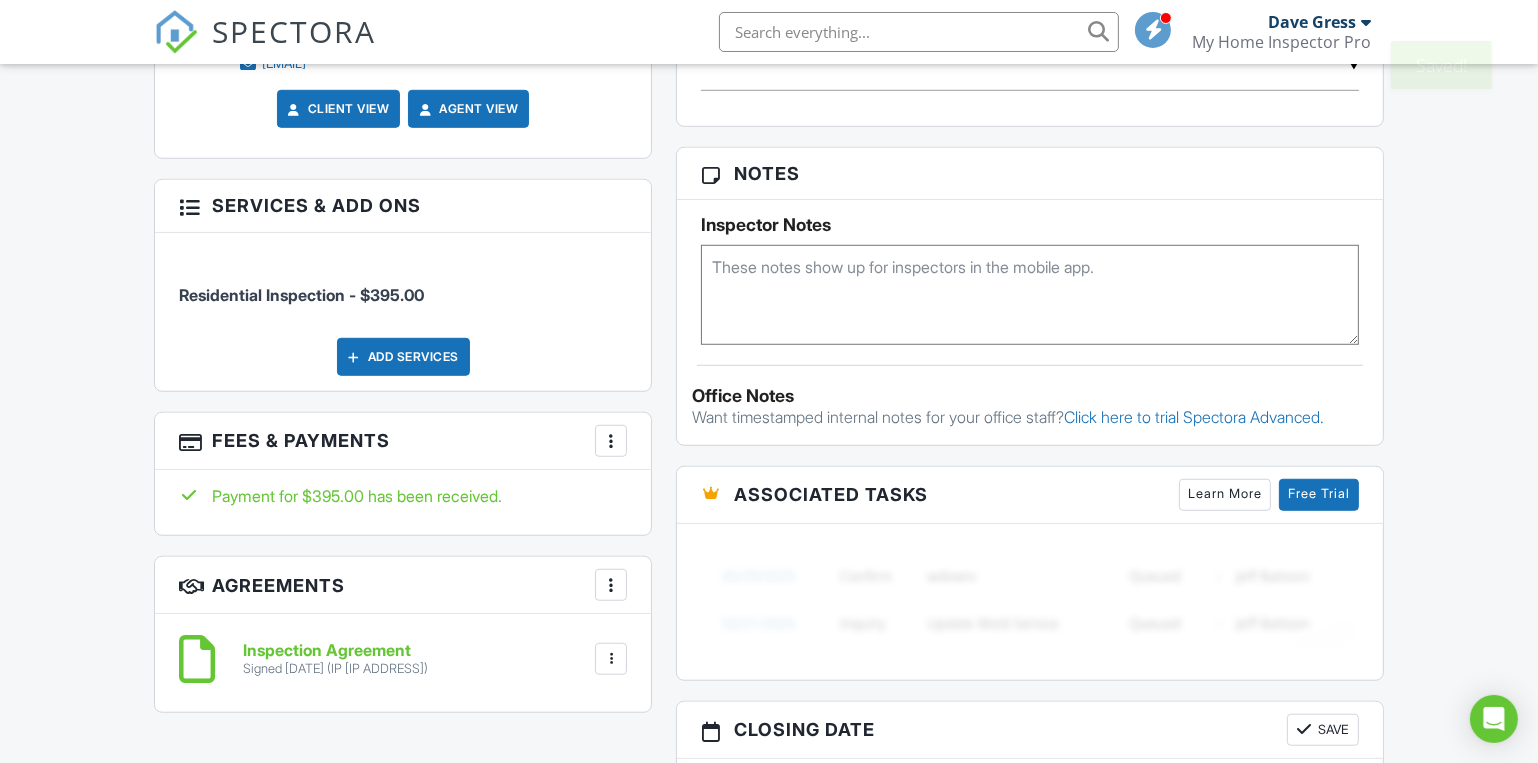 click on "Add Services" at bounding box center [403, 357] 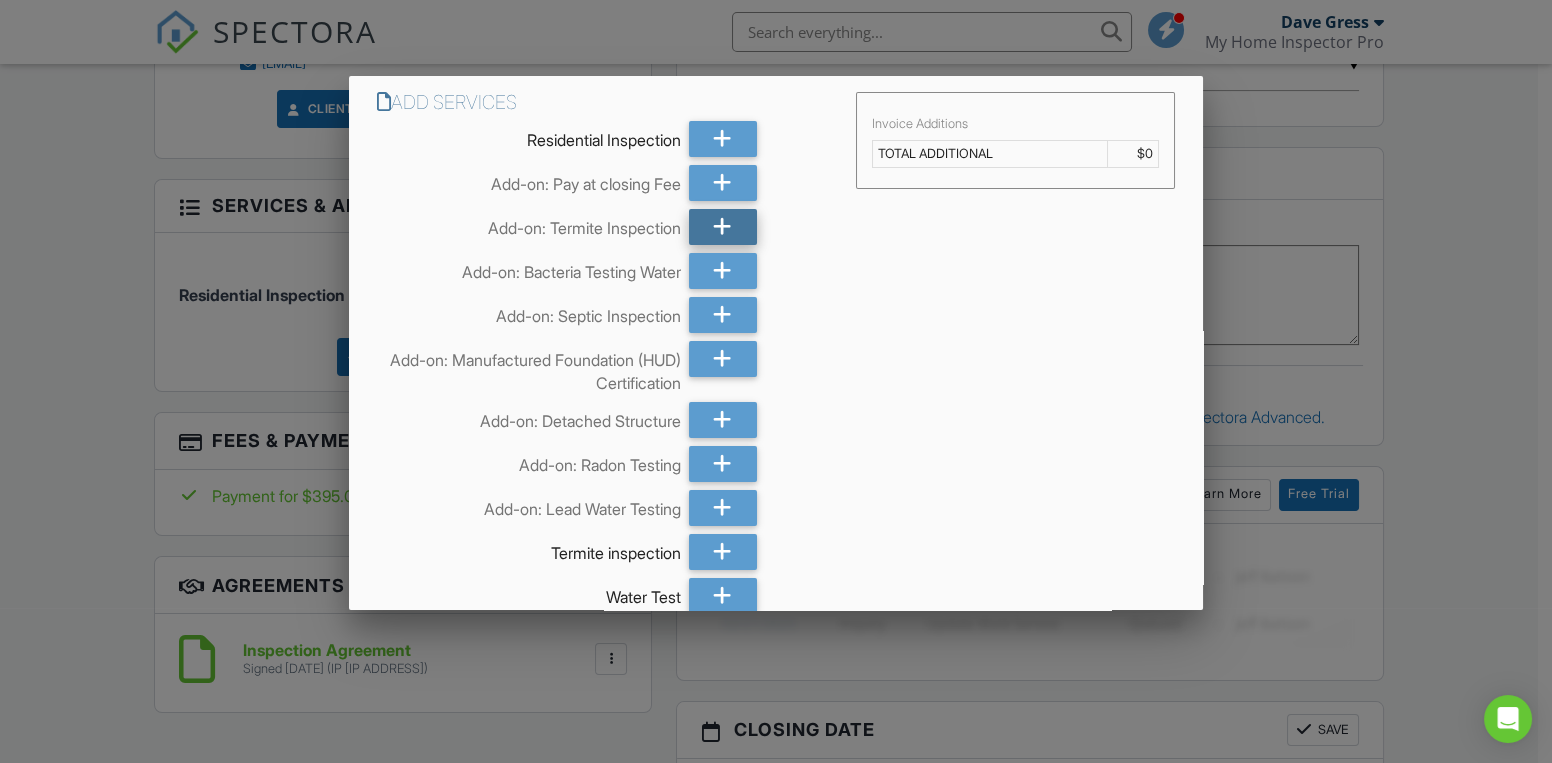 click at bounding box center [722, 227] 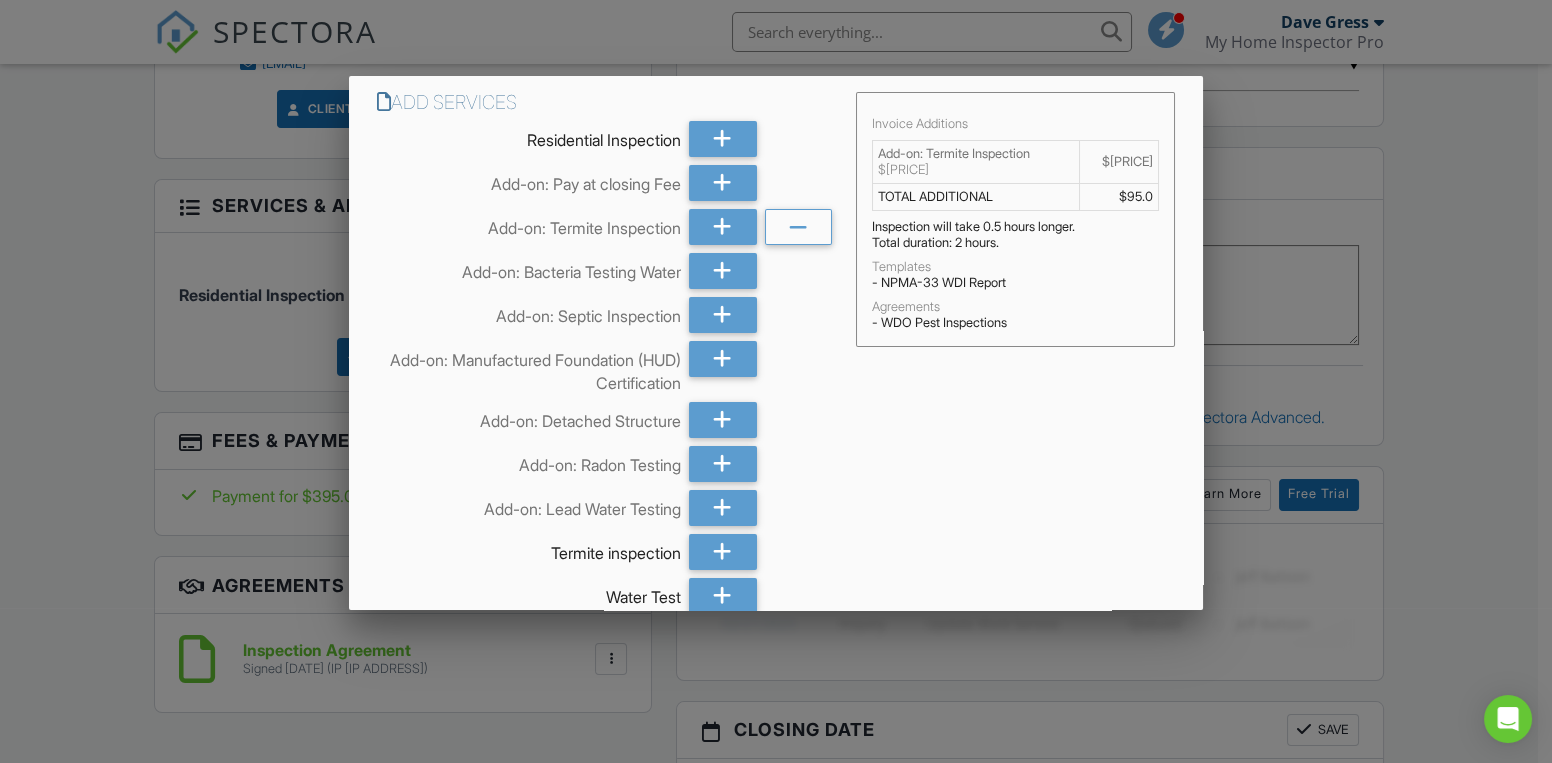 scroll, scrollTop: 1345, scrollLeft: 0, axis: vertical 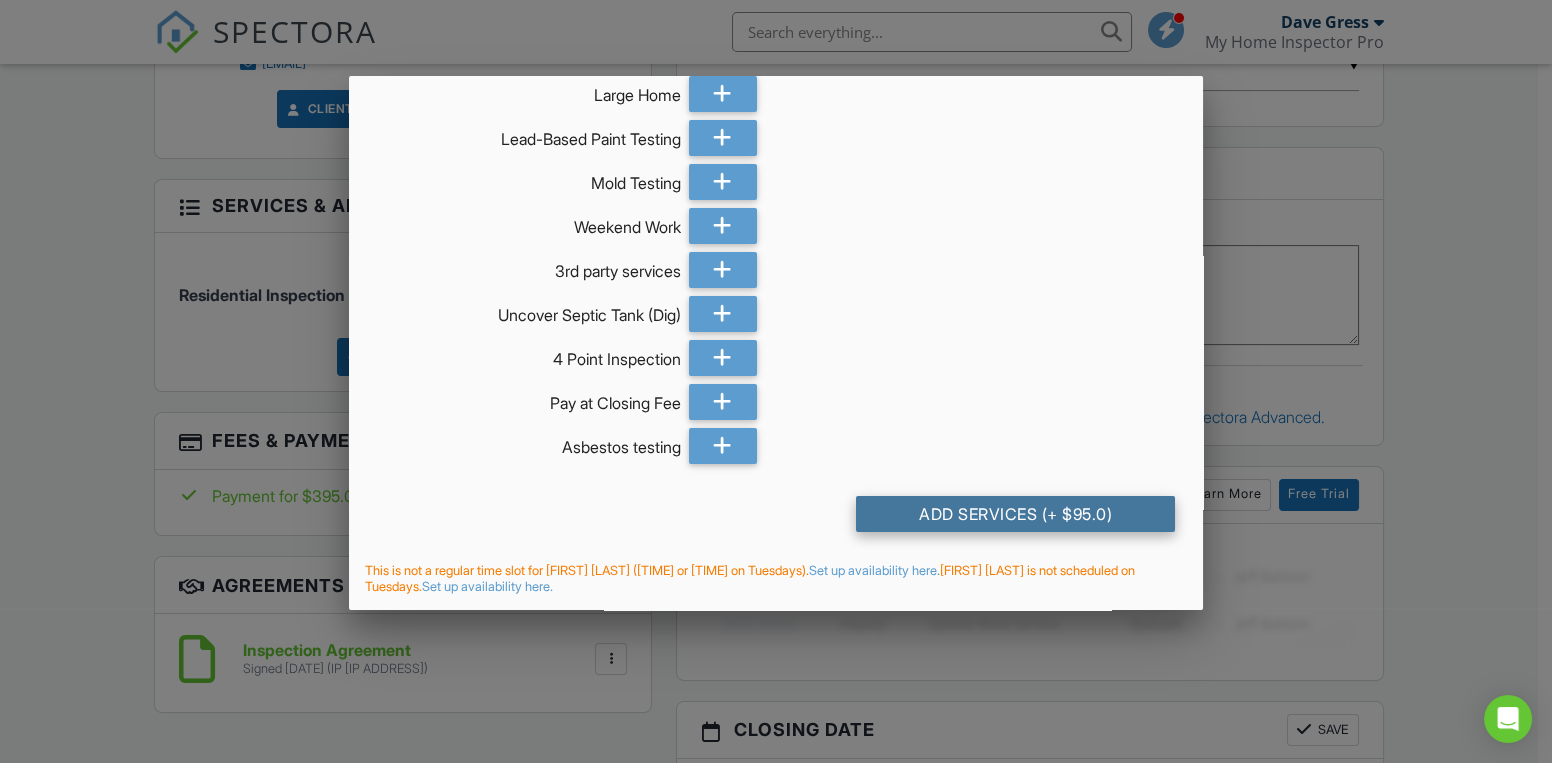 click on "Add Services
(+ $95.0)" at bounding box center [1015, 514] 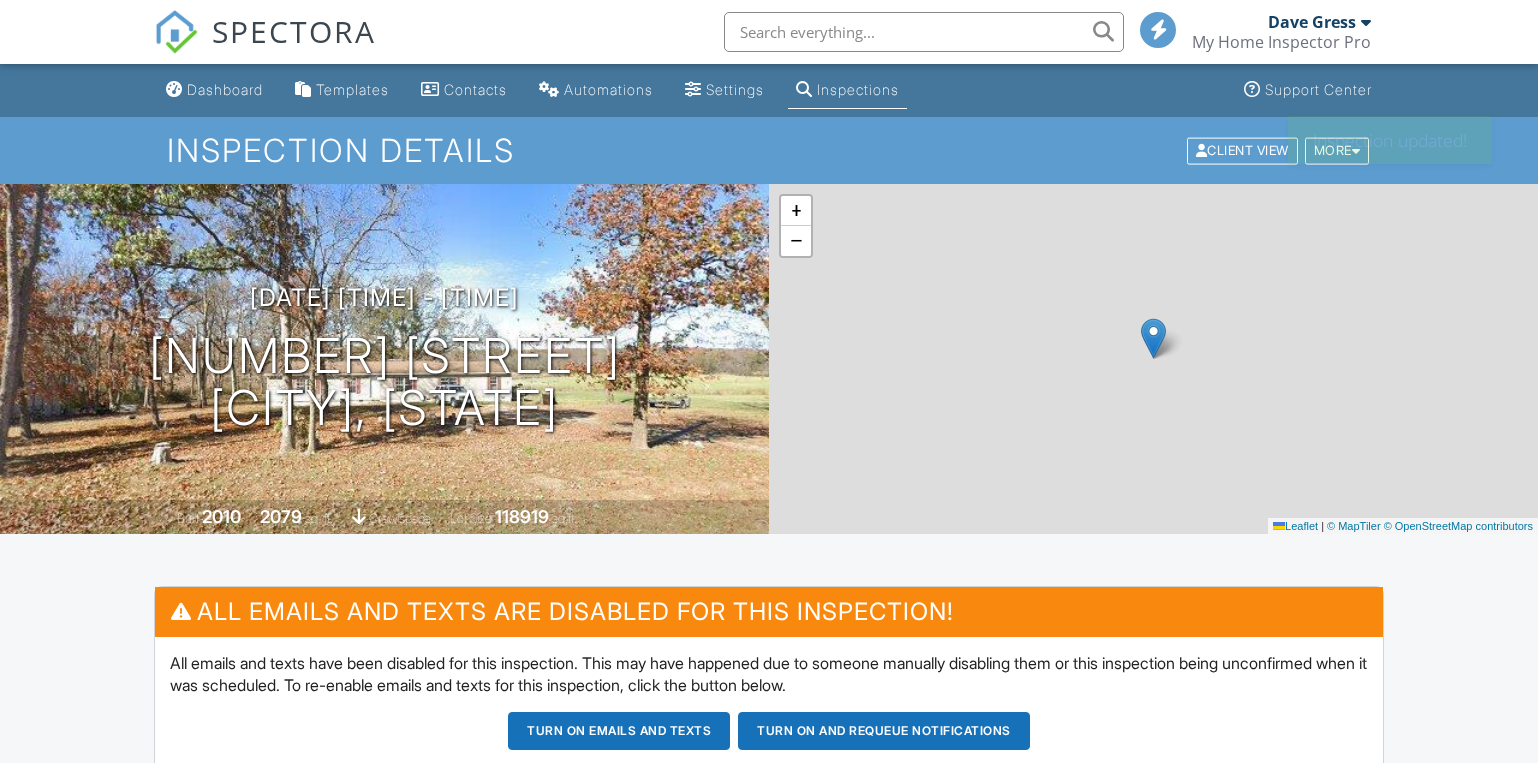 scroll, scrollTop: 272, scrollLeft: 0, axis: vertical 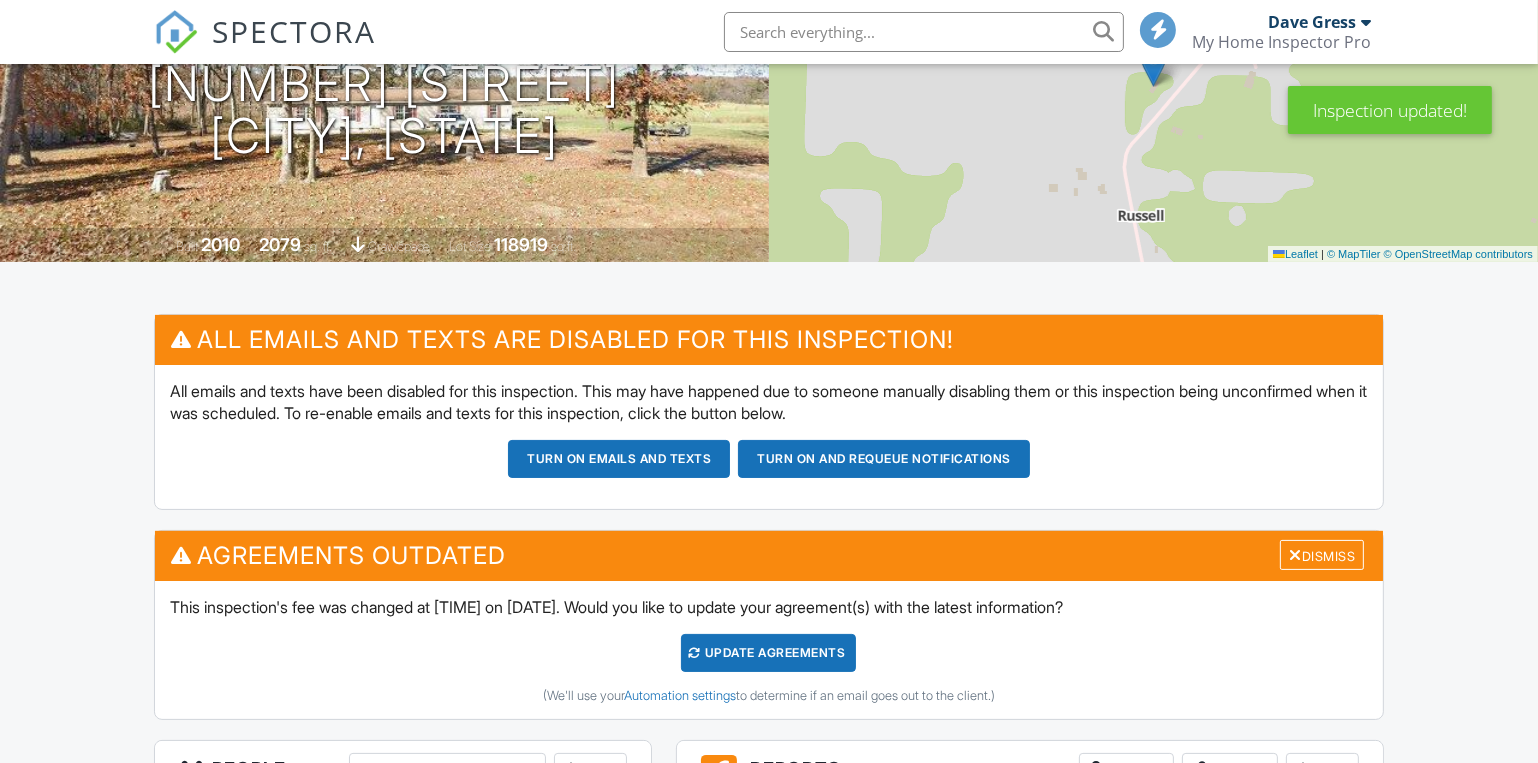 click on "Update Agreements" at bounding box center [768, 653] 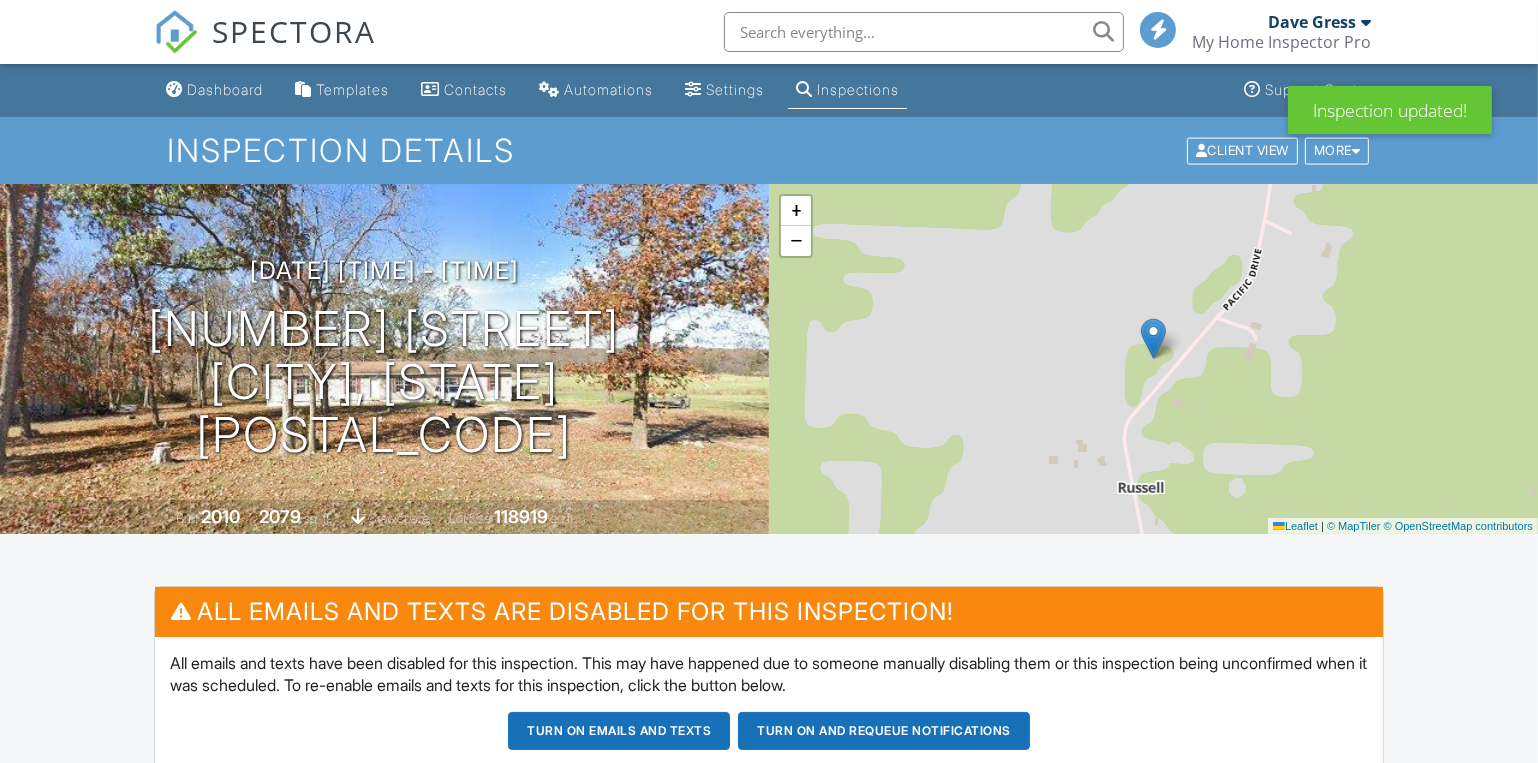 scroll, scrollTop: 272, scrollLeft: 0, axis: vertical 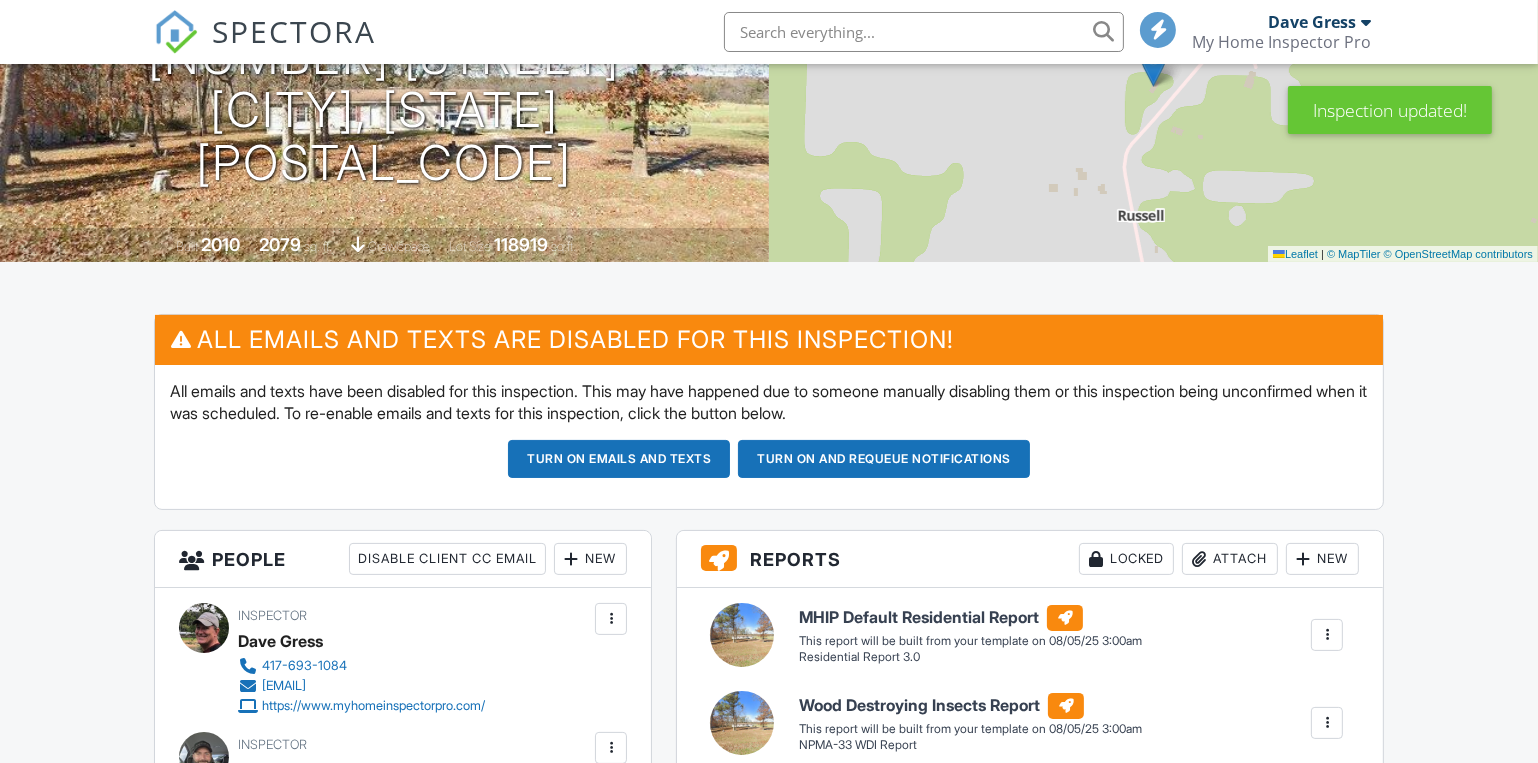 click on "Turn on and Requeue Notifications" at bounding box center [884, 459] 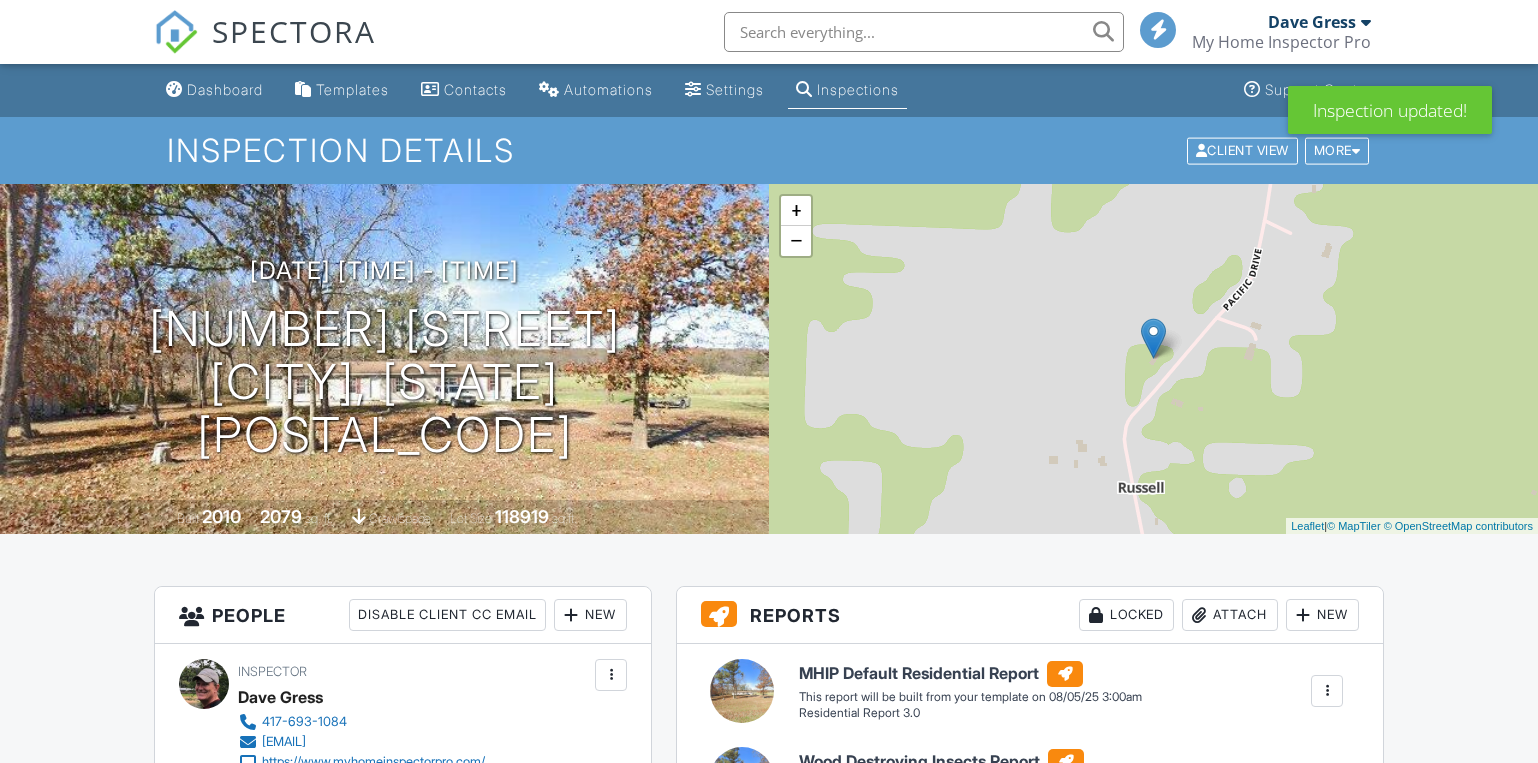 scroll, scrollTop: 0, scrollLeft: 0, axis: both 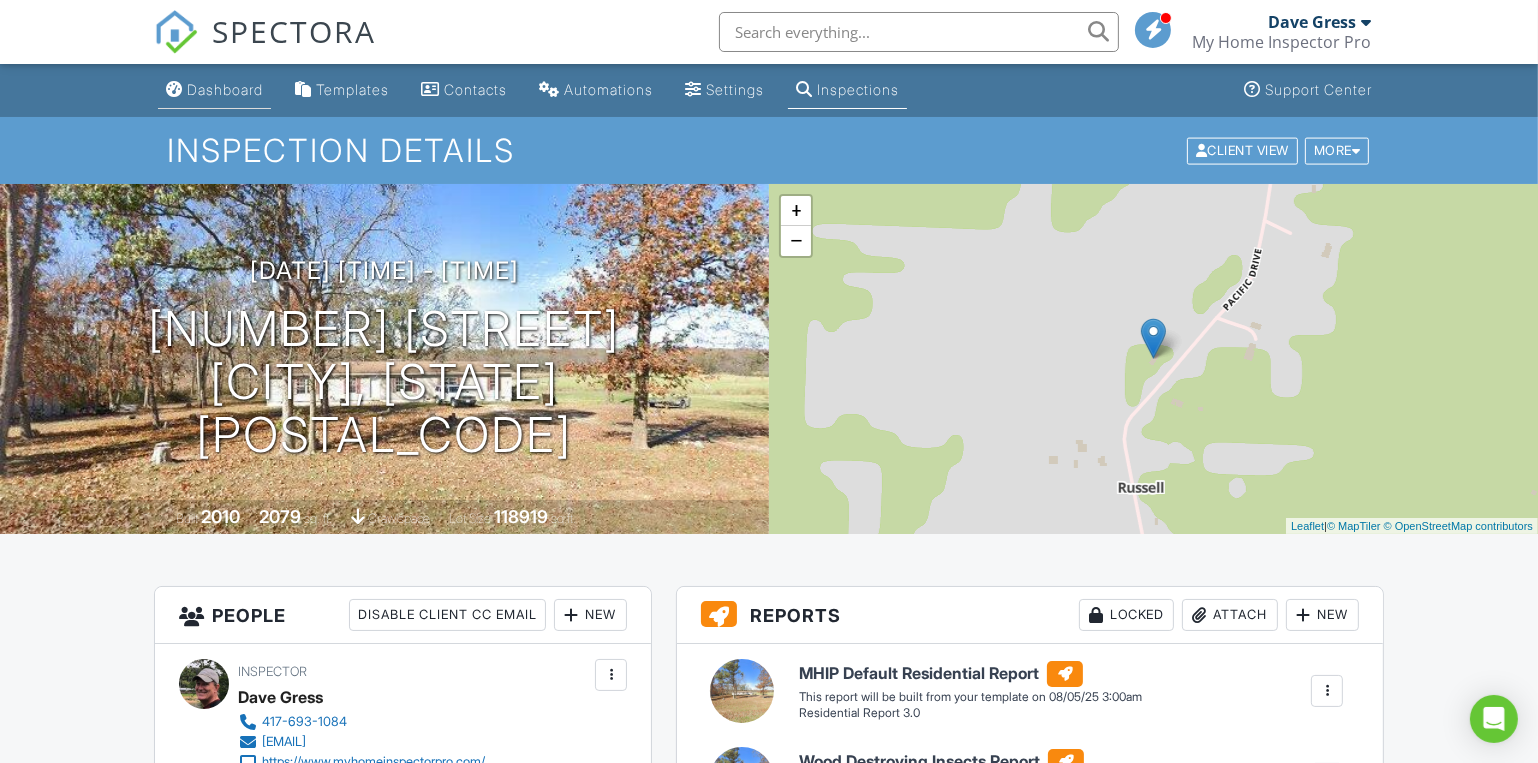 click on "Dashboard" at bounding box center [225, 89] 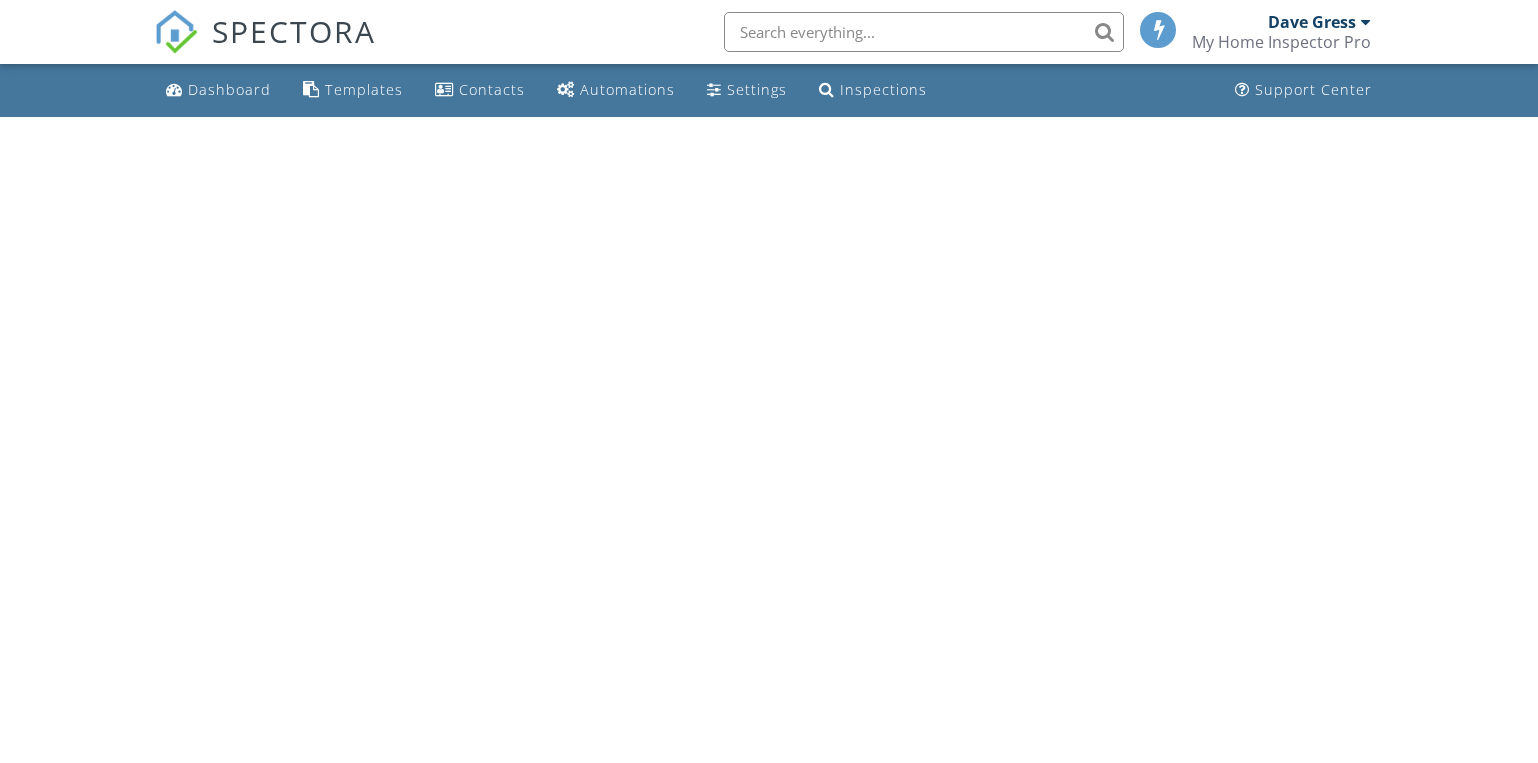 scroll, scrollTop: 0, scrollLeft: 0, axis: both 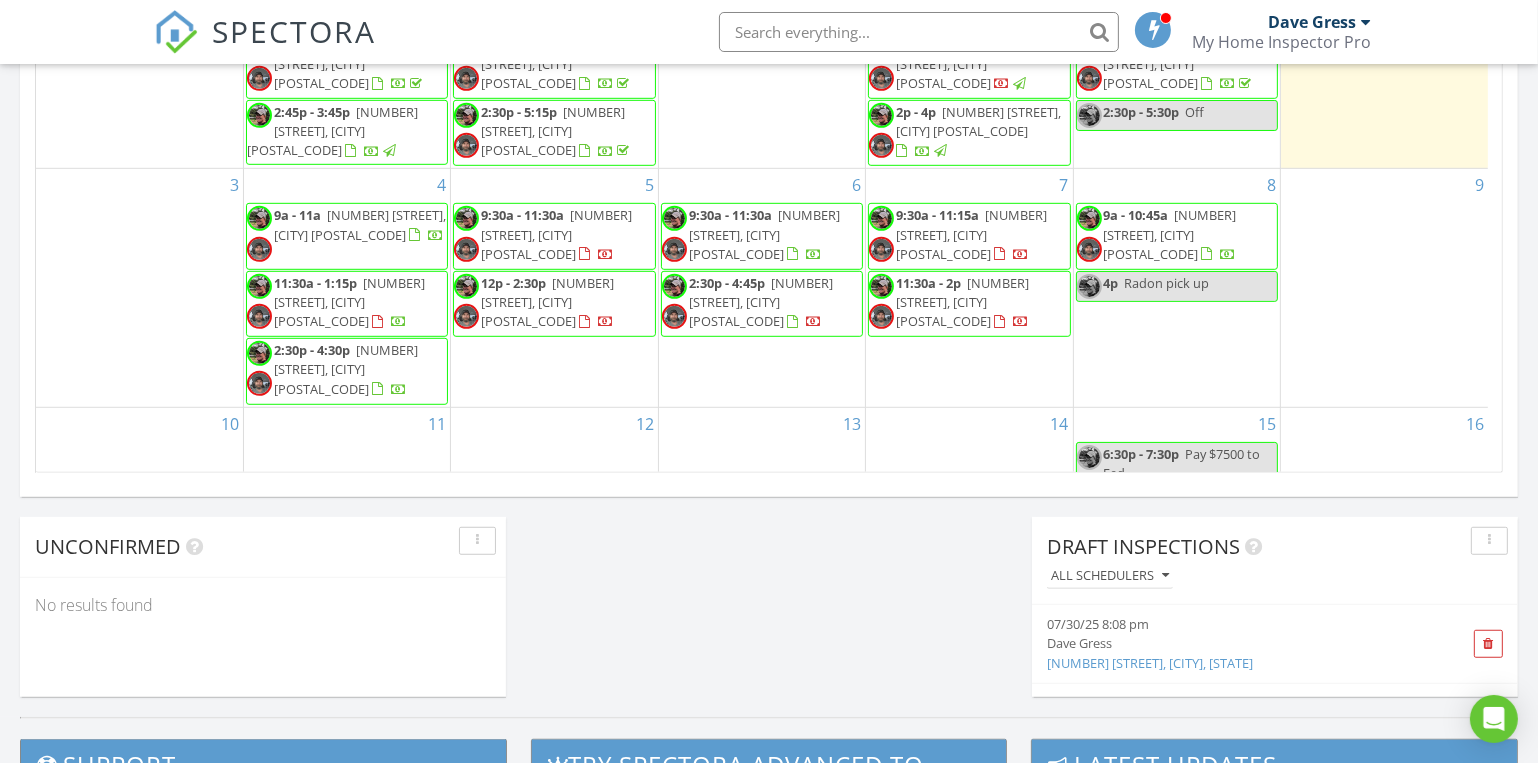 click on "[NUMBER] [STREET], [CITY] [POSTAL_CODE]" at bounding box center (1170, 234) 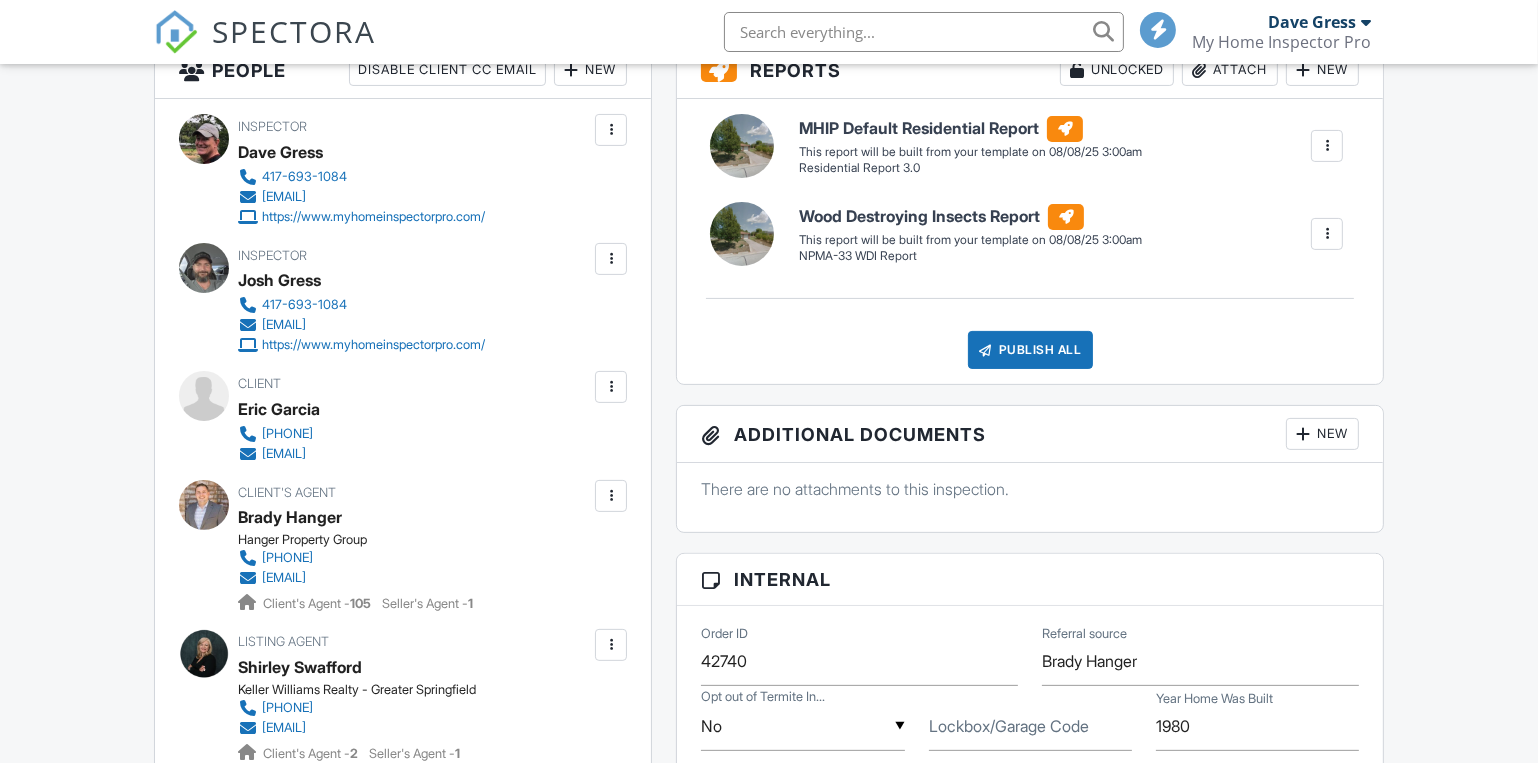scroll, scrollTop: 545, scrollLeft: 0, axis: vertical 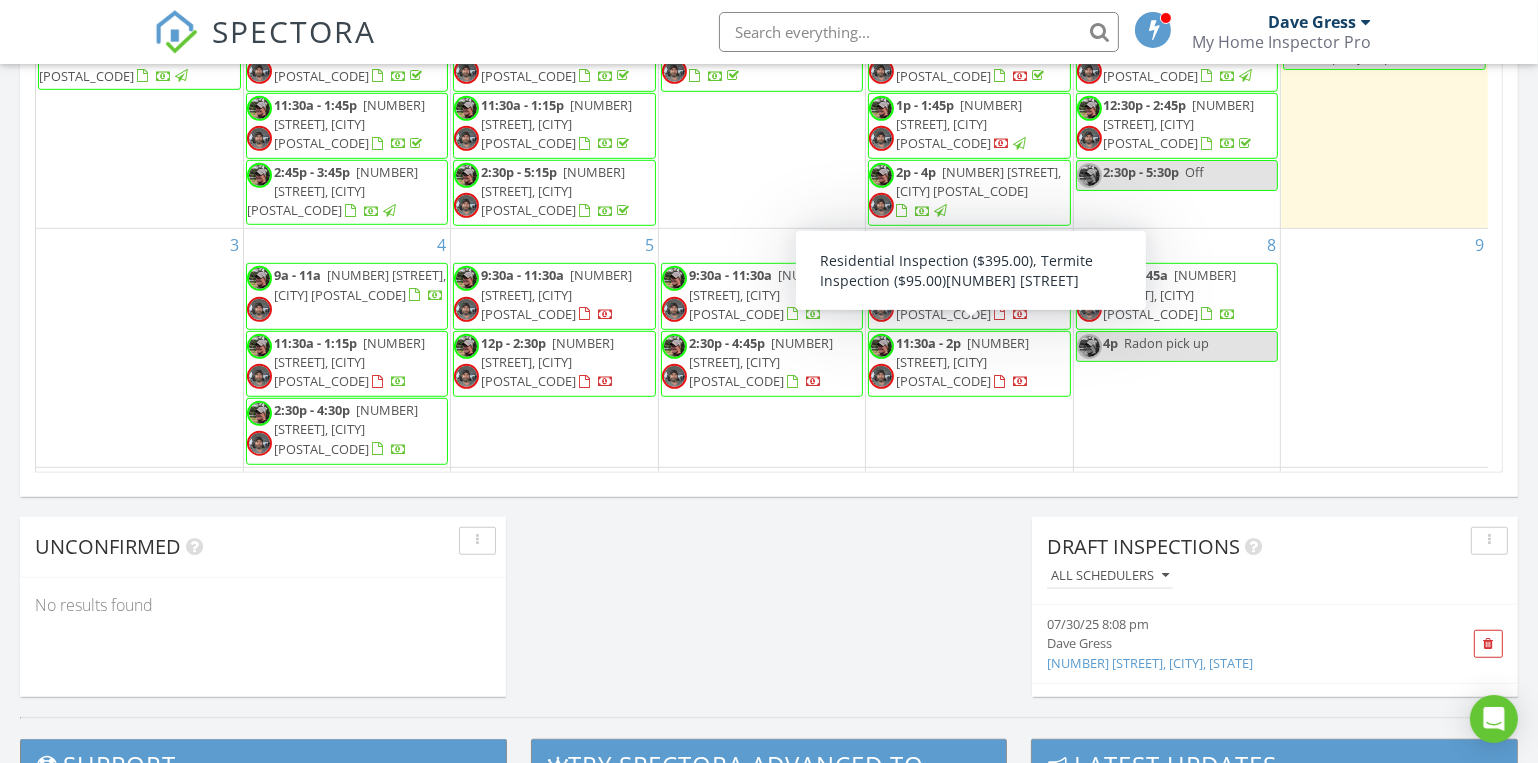 click on "[NUMBER] [STREET], [CITY] [POSTAL_CODE]" at bounding box center [962, 362] 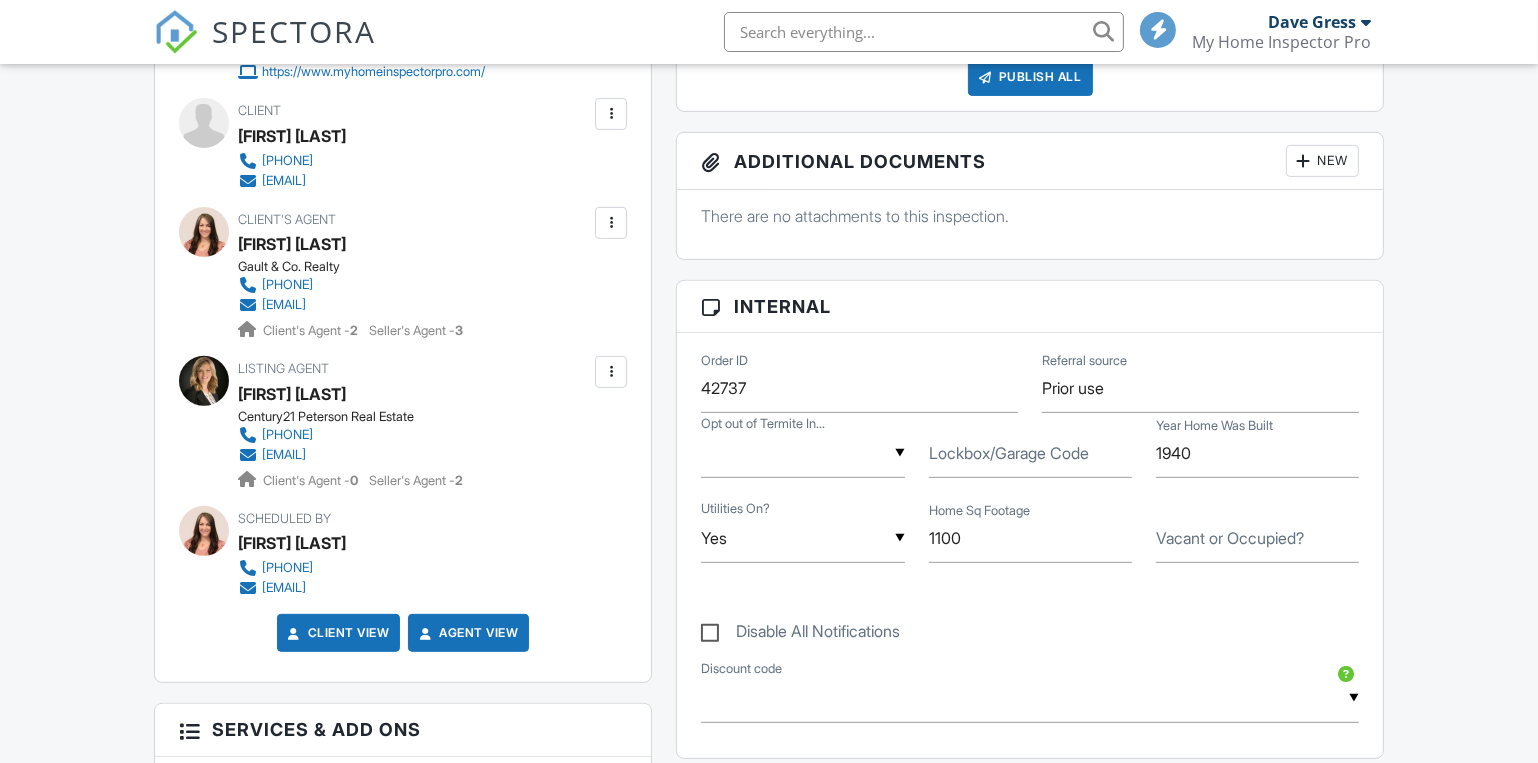 scroll, scrollTop: 0, scrollLeft: 0, axis: both 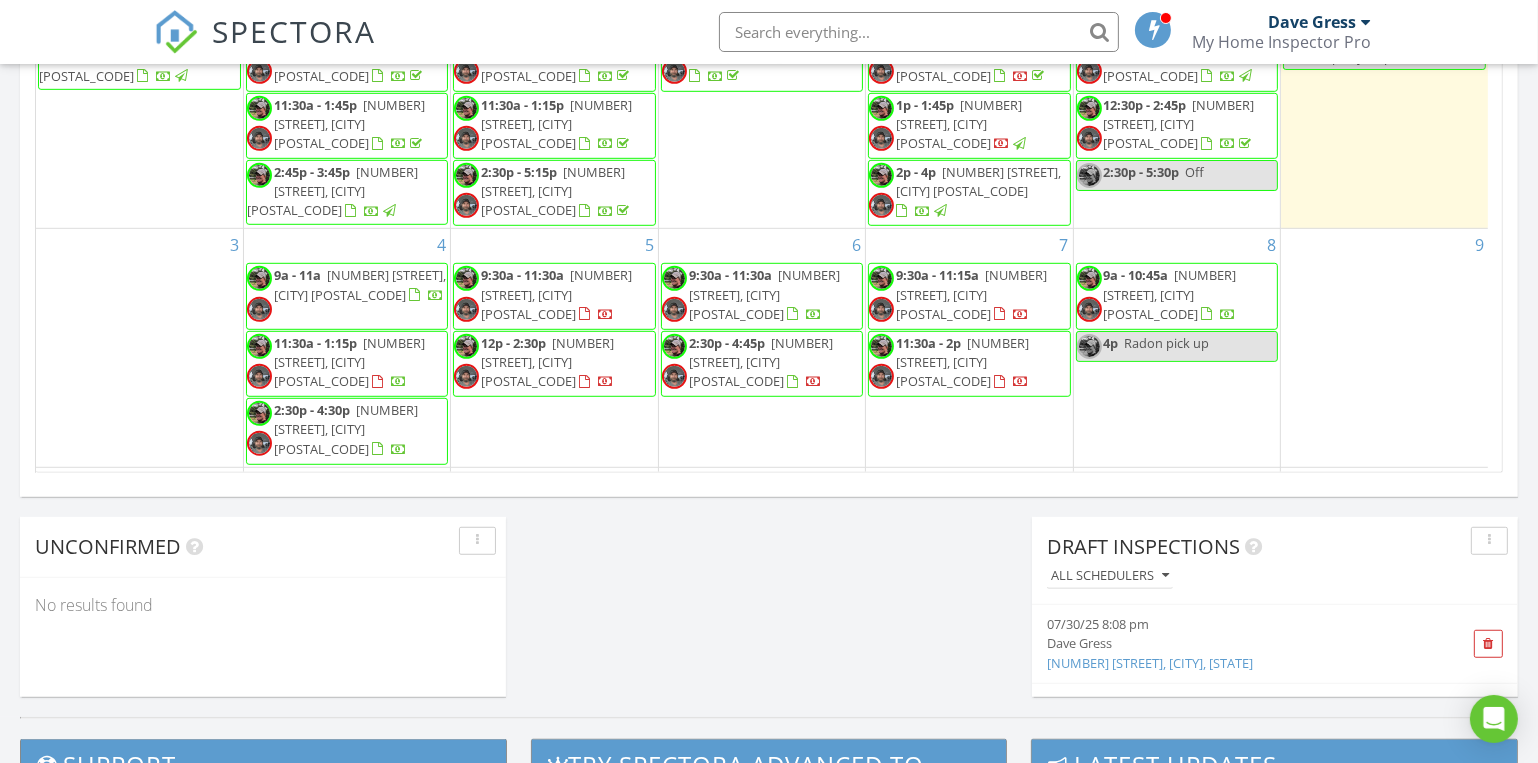 click on "[TIME] [TIME]
[NUMBER] [STREET], [CITY] [POSTAL_CODE]" at bounding box center (969, 296) 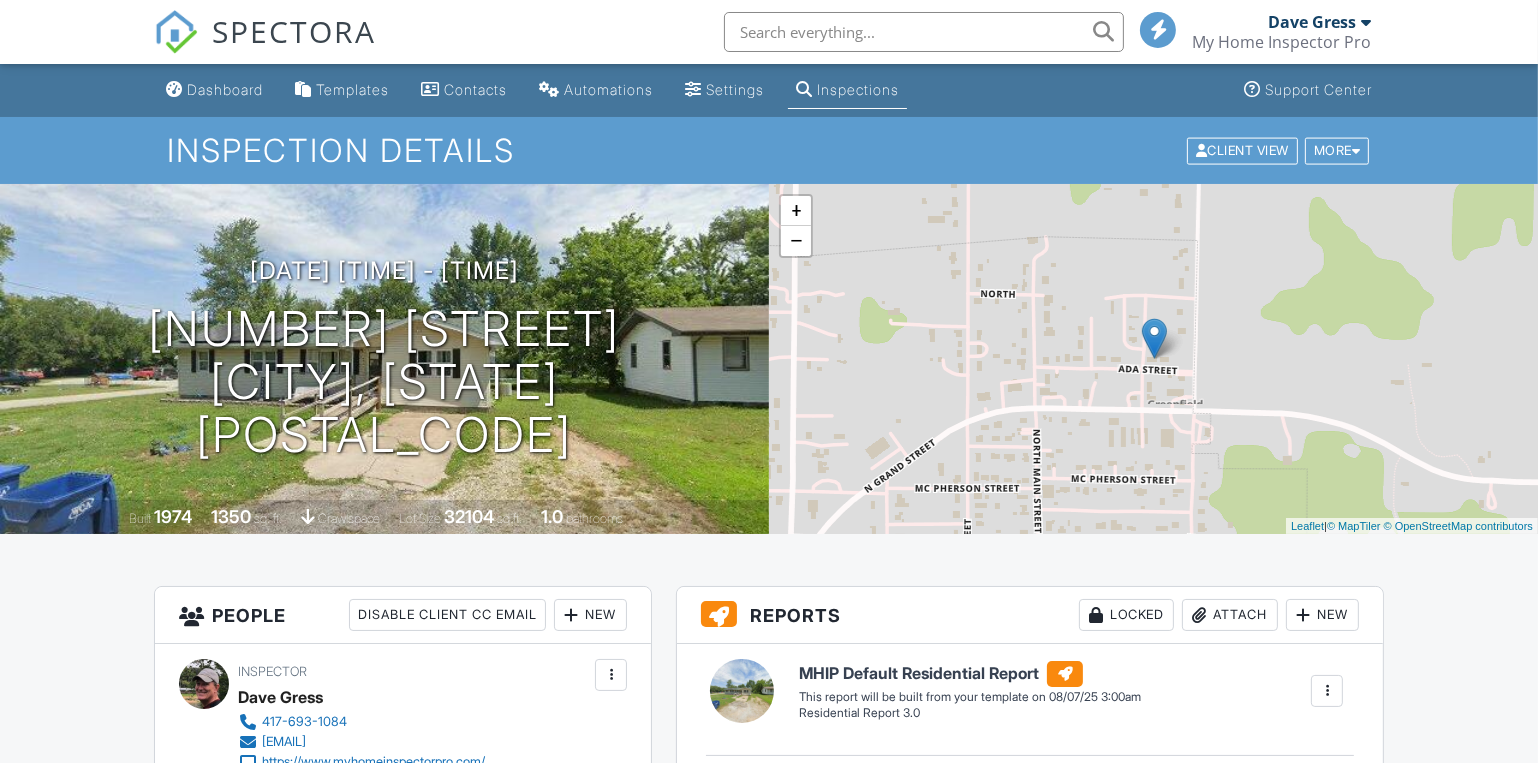 scroll, scrollTop: 545, scrollLeft: 0, axis: vertical 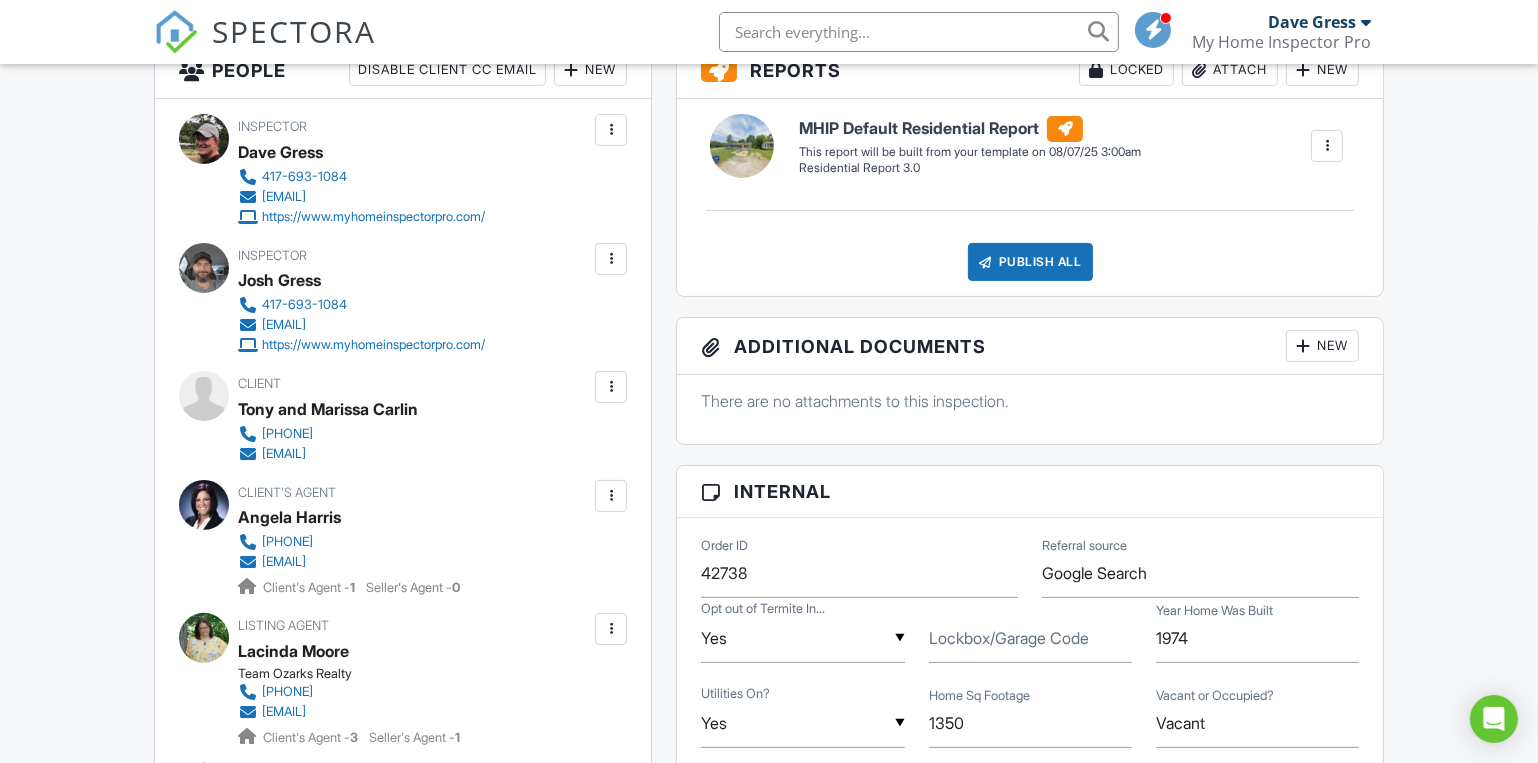 click at bounding box center (611, 387) 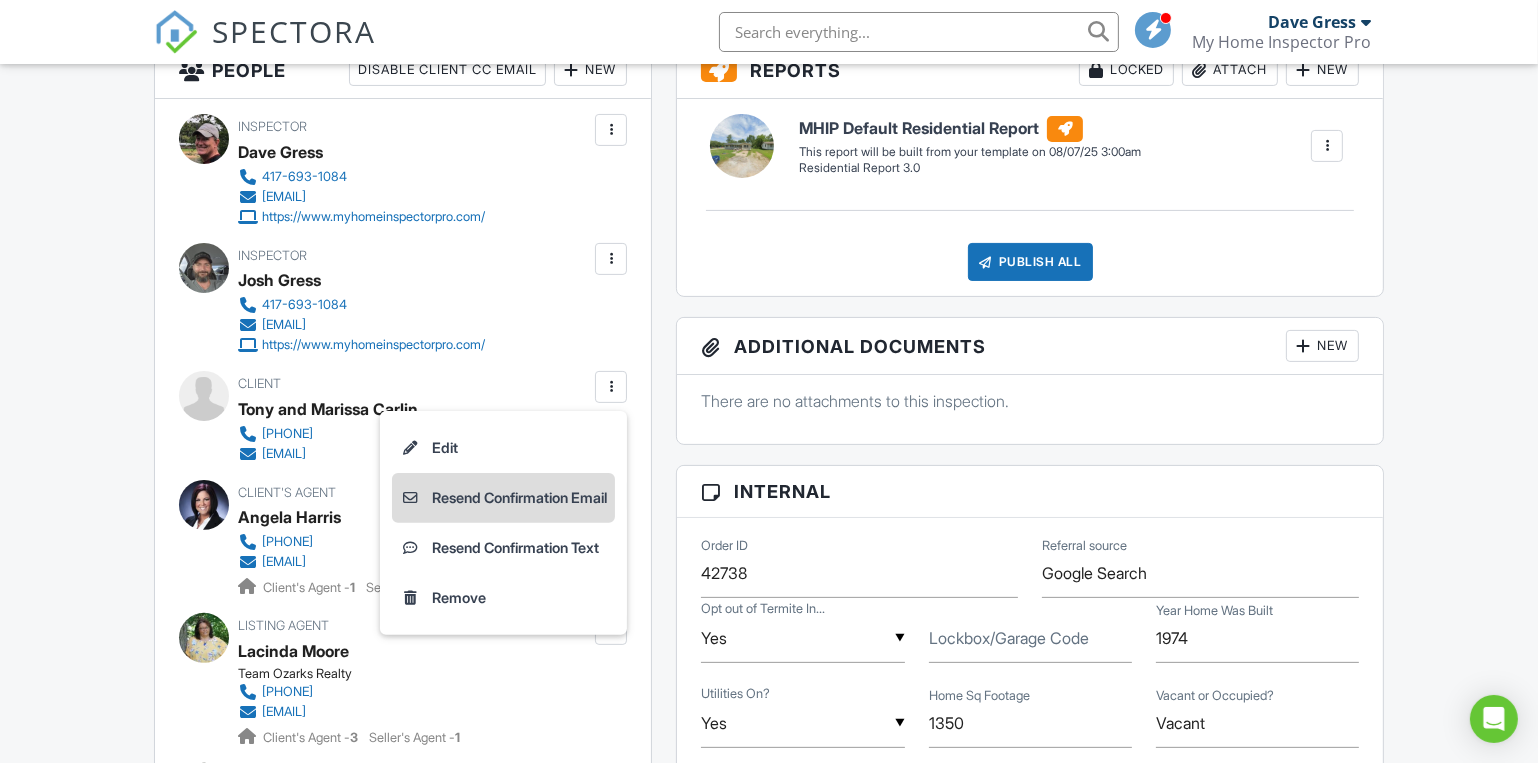 click on "Resend Confirmation Email" at bounding box center (503, 498) 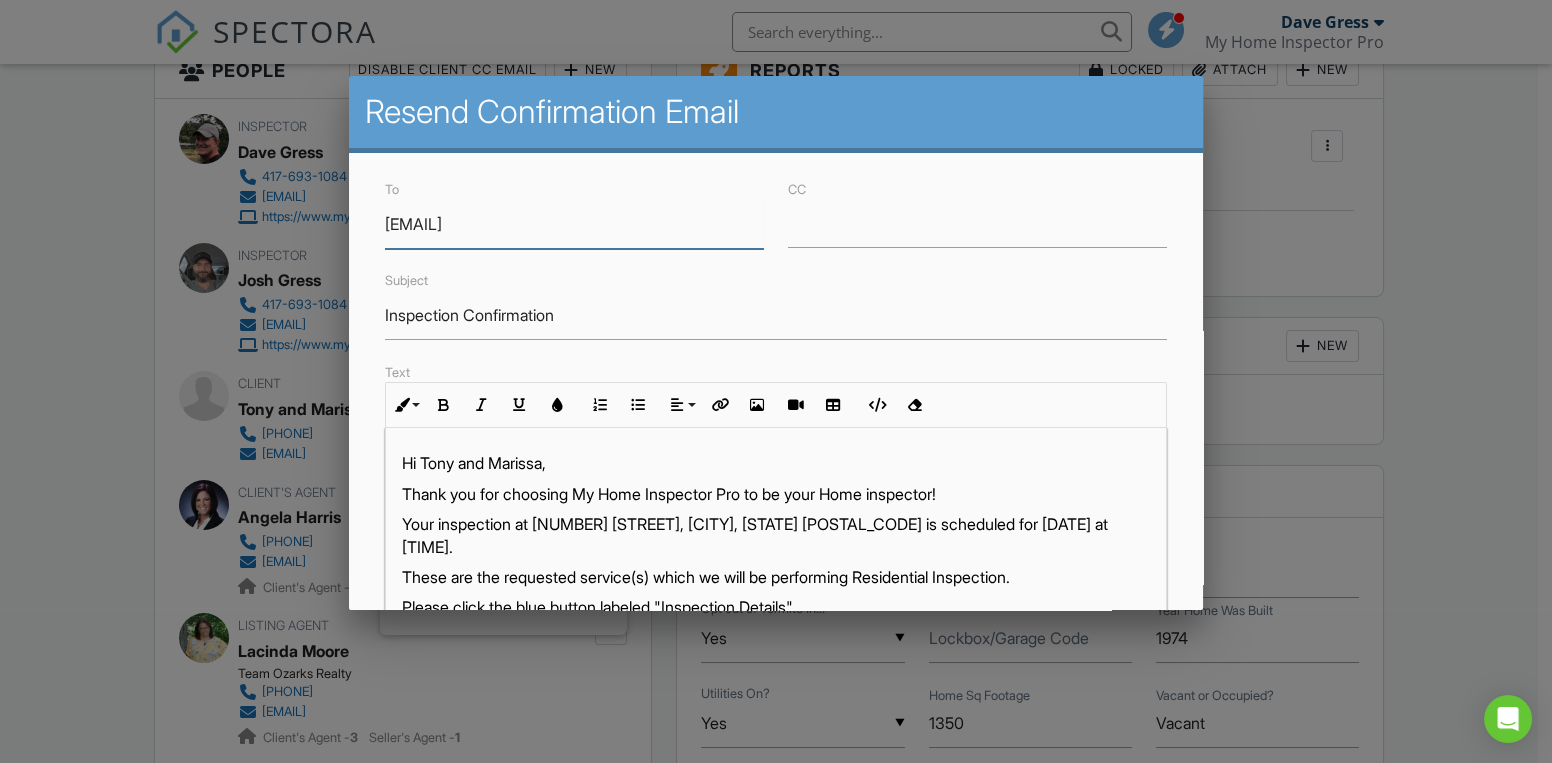 scroll, scrollTop: 0, scrollLeft: 0, axis: both 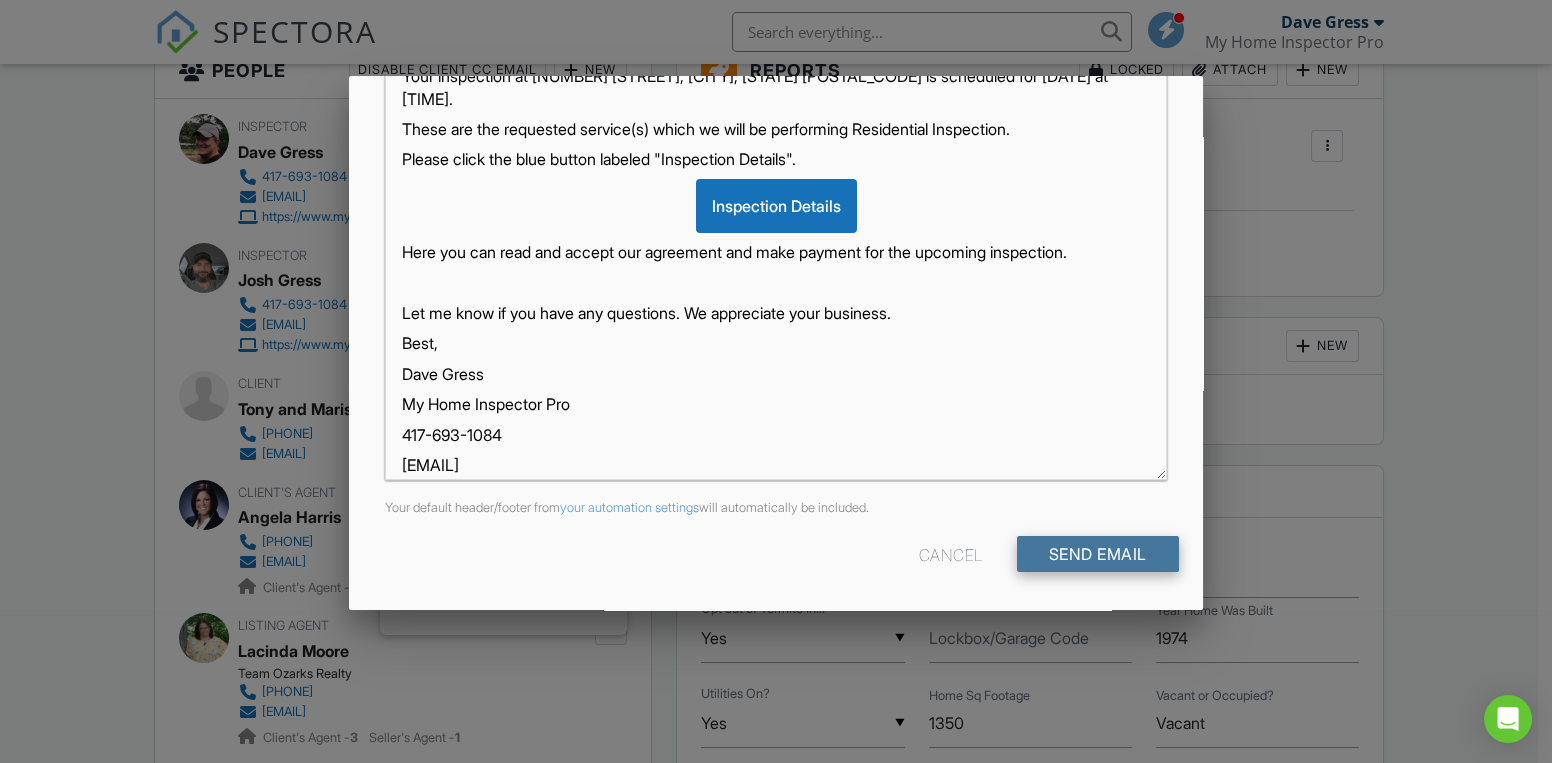 click on "Send Email" at bounding box center (1098, 554) 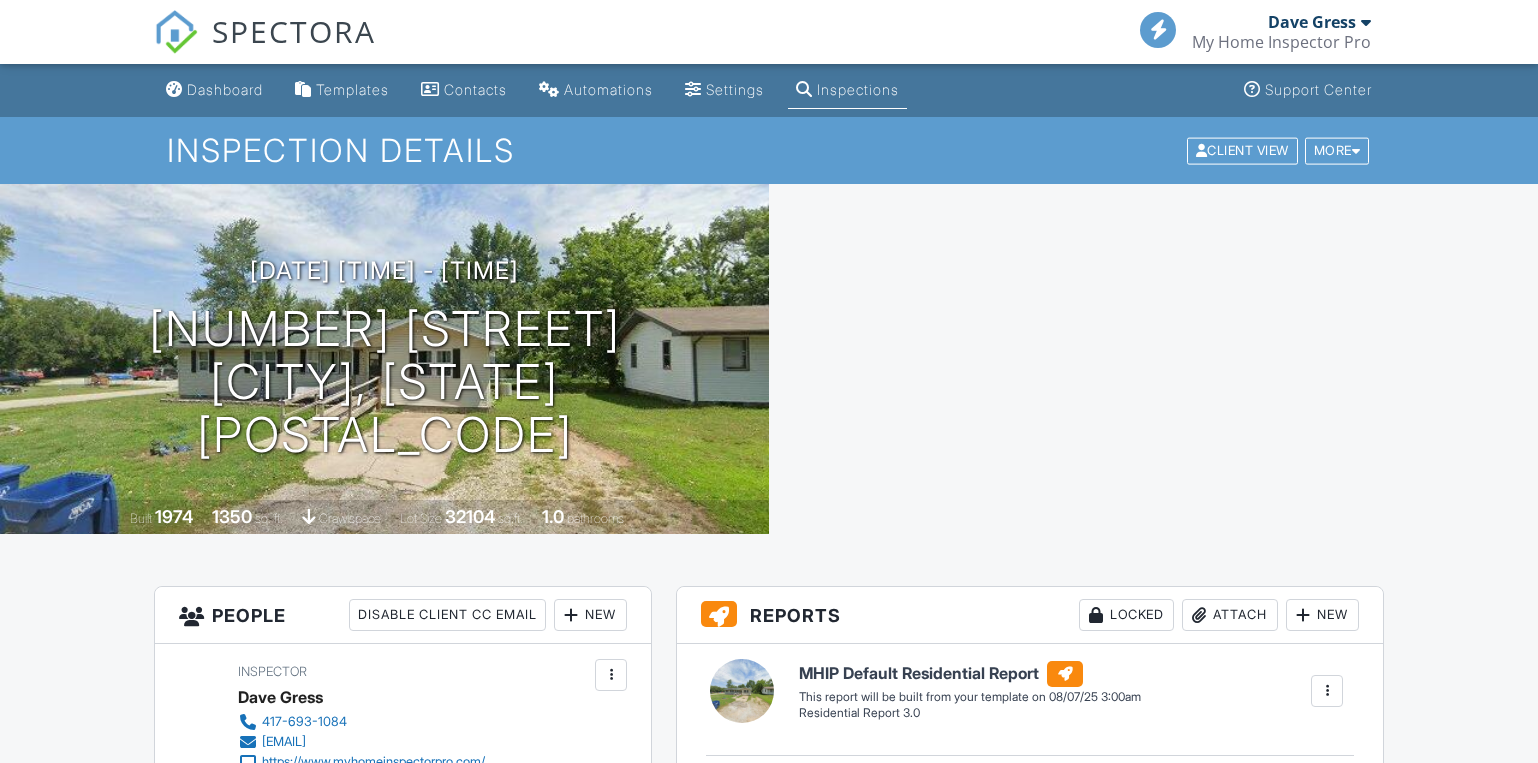 scroll, scrollTop: 272, scrollLeft: 0, axis: vertical 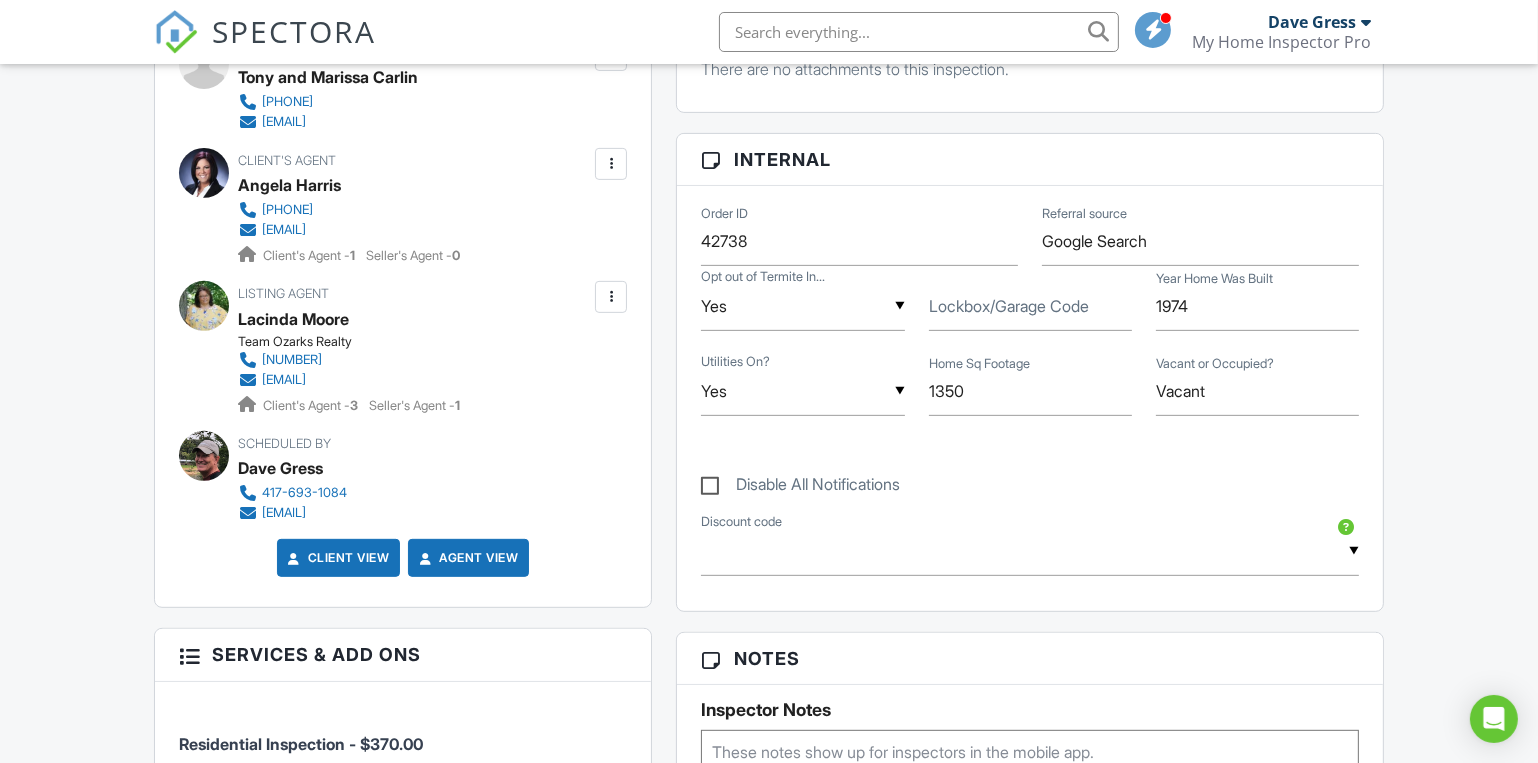 click on "Disable All Notifications" at bounding box center [1030, 473] 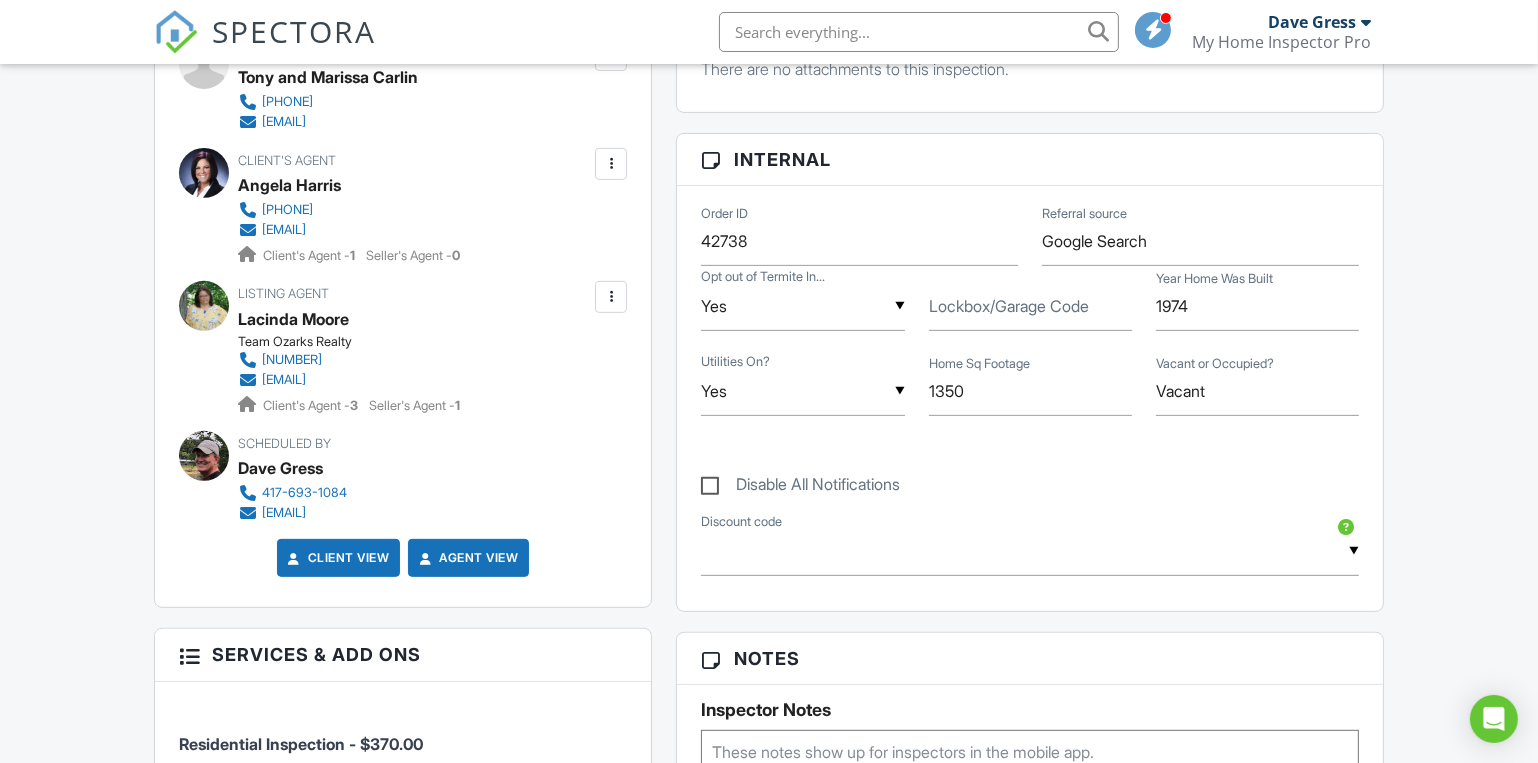 click on "Disable All Notifications" at bounding box center (800, 487) 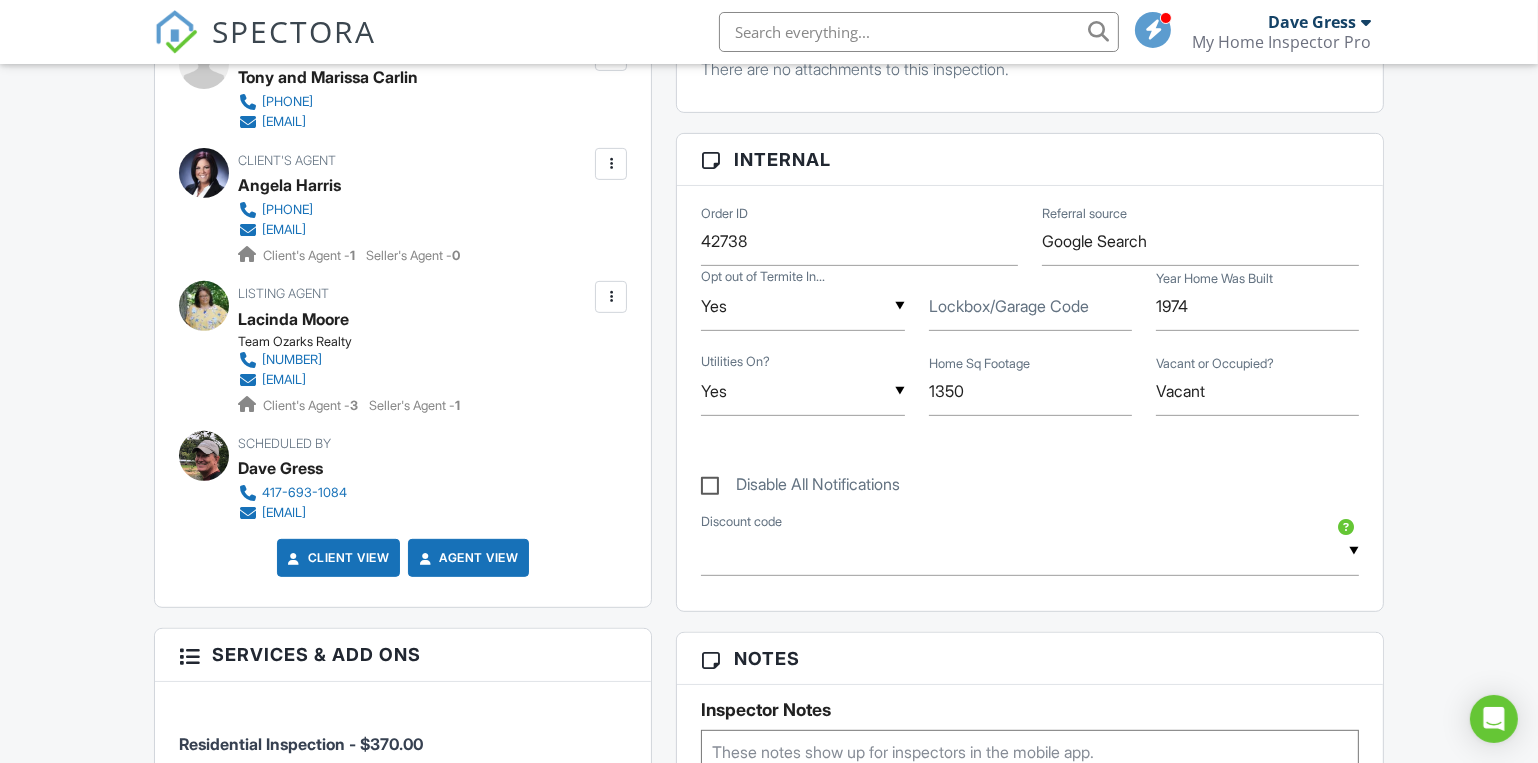 checkbox on "true" 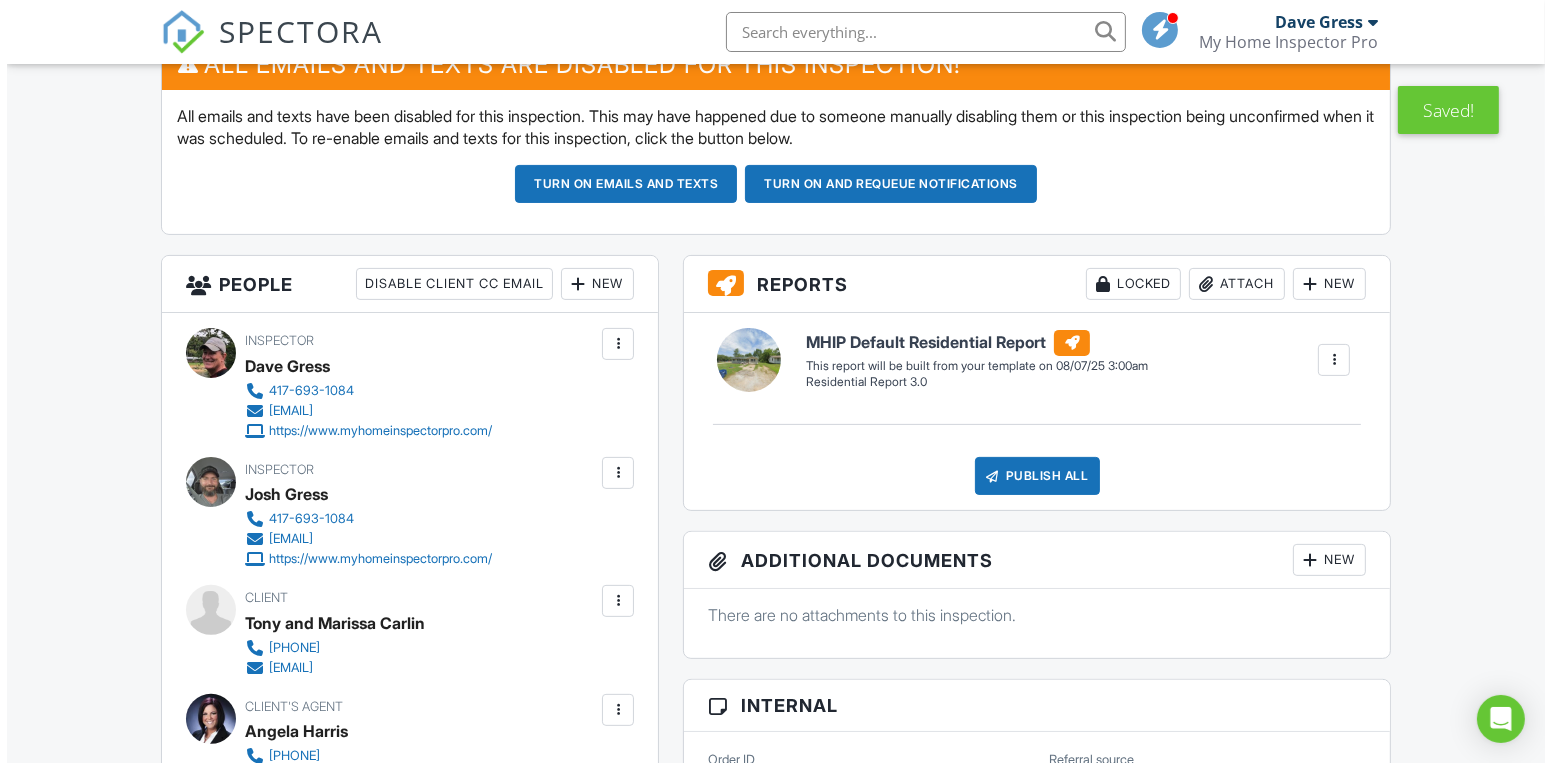 scroll, scrollTop: 820, scrollLeft: 0, axis: vertical 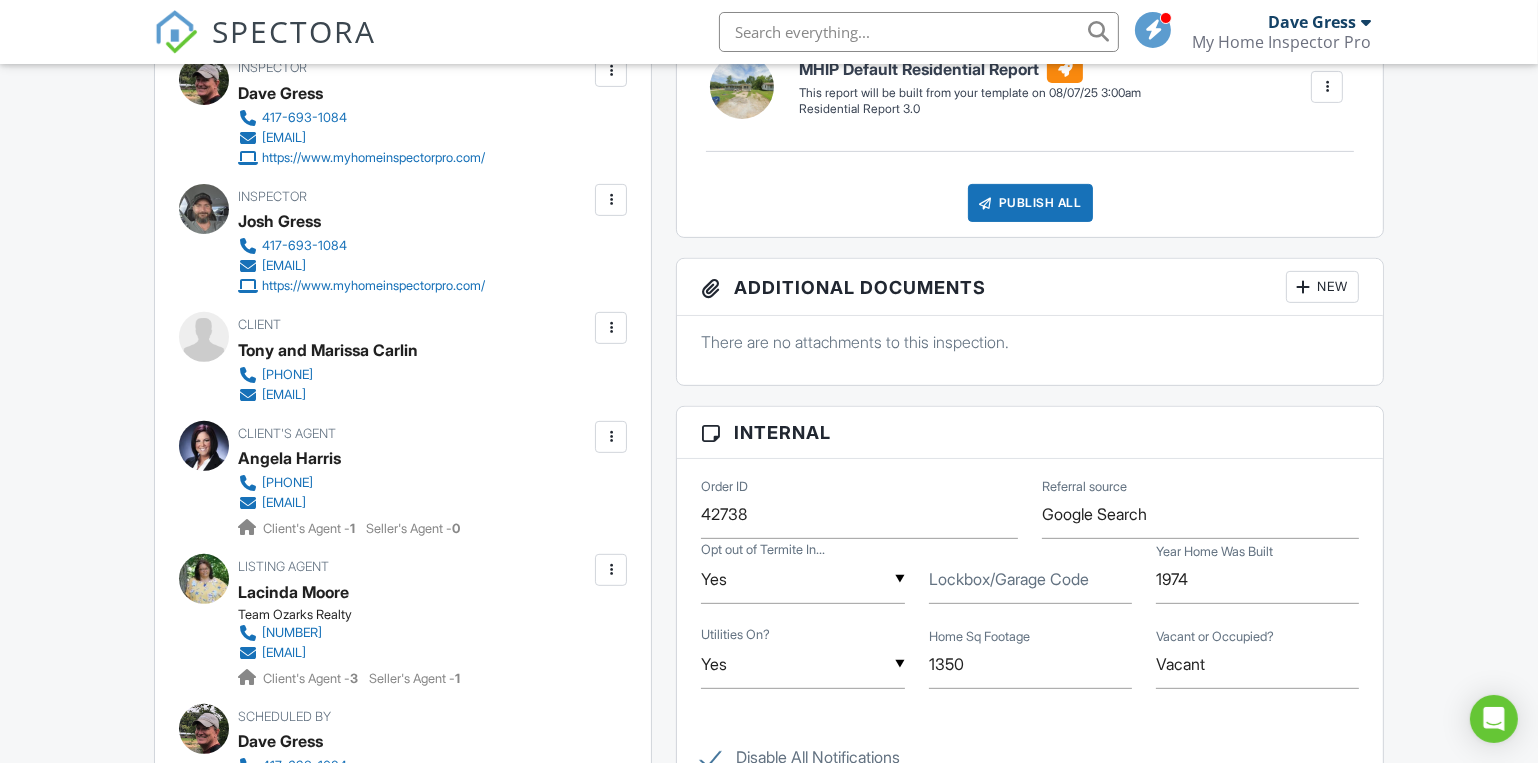 click at bounding box center (611, 328) 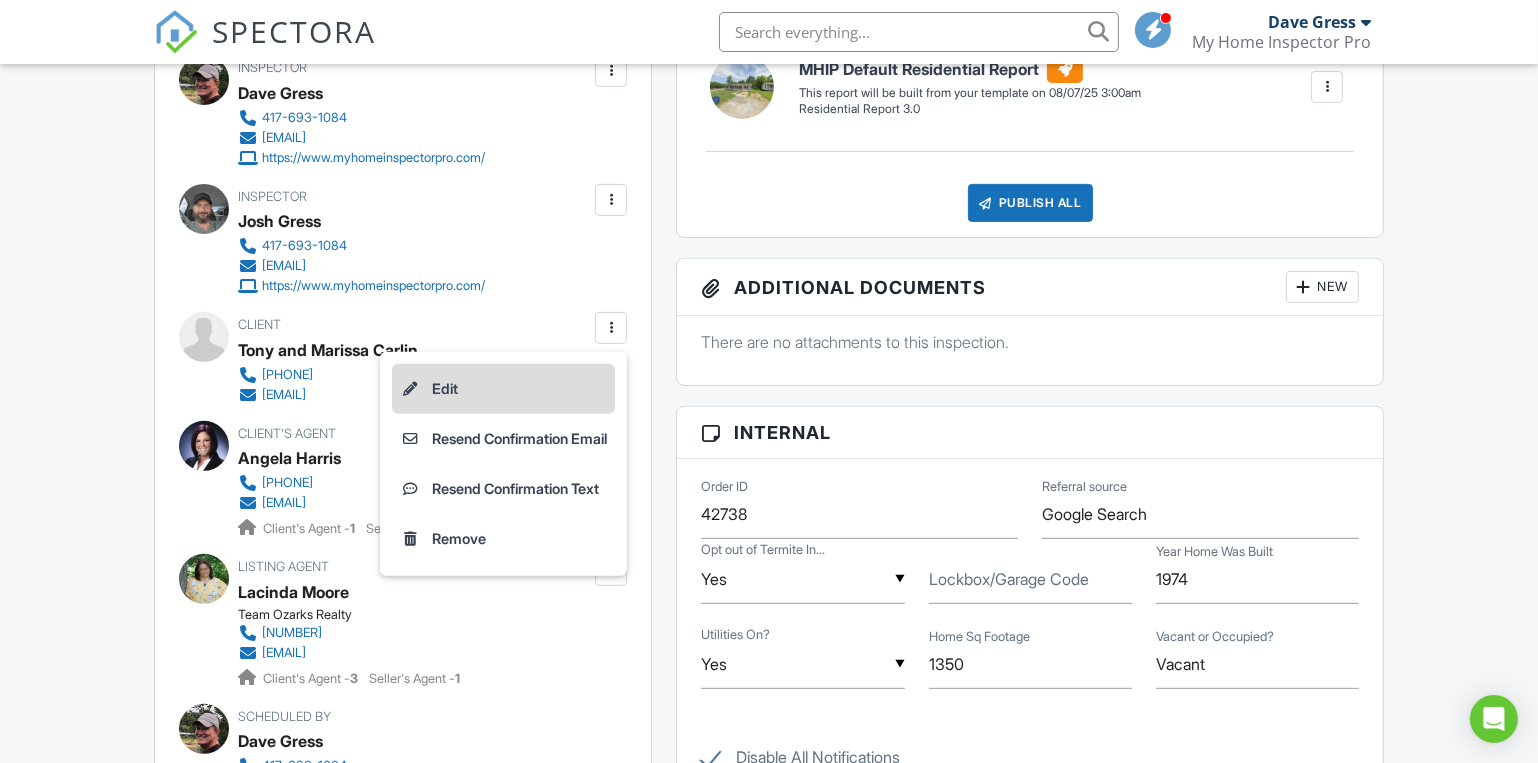 click on "Edit" at bounding box center [503, 389] 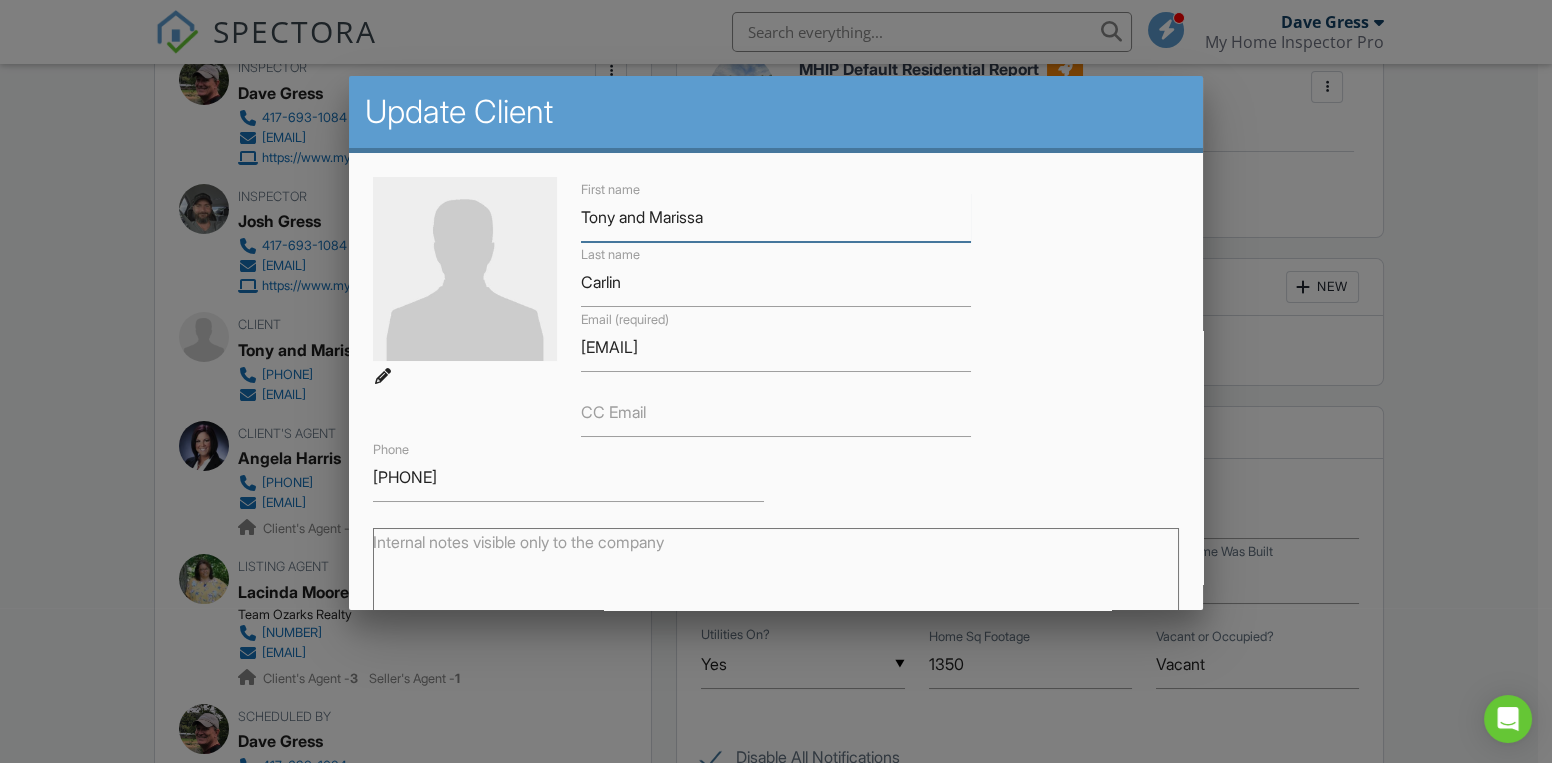 click on "Tony and Marissa" at bounding box center [776, 217] 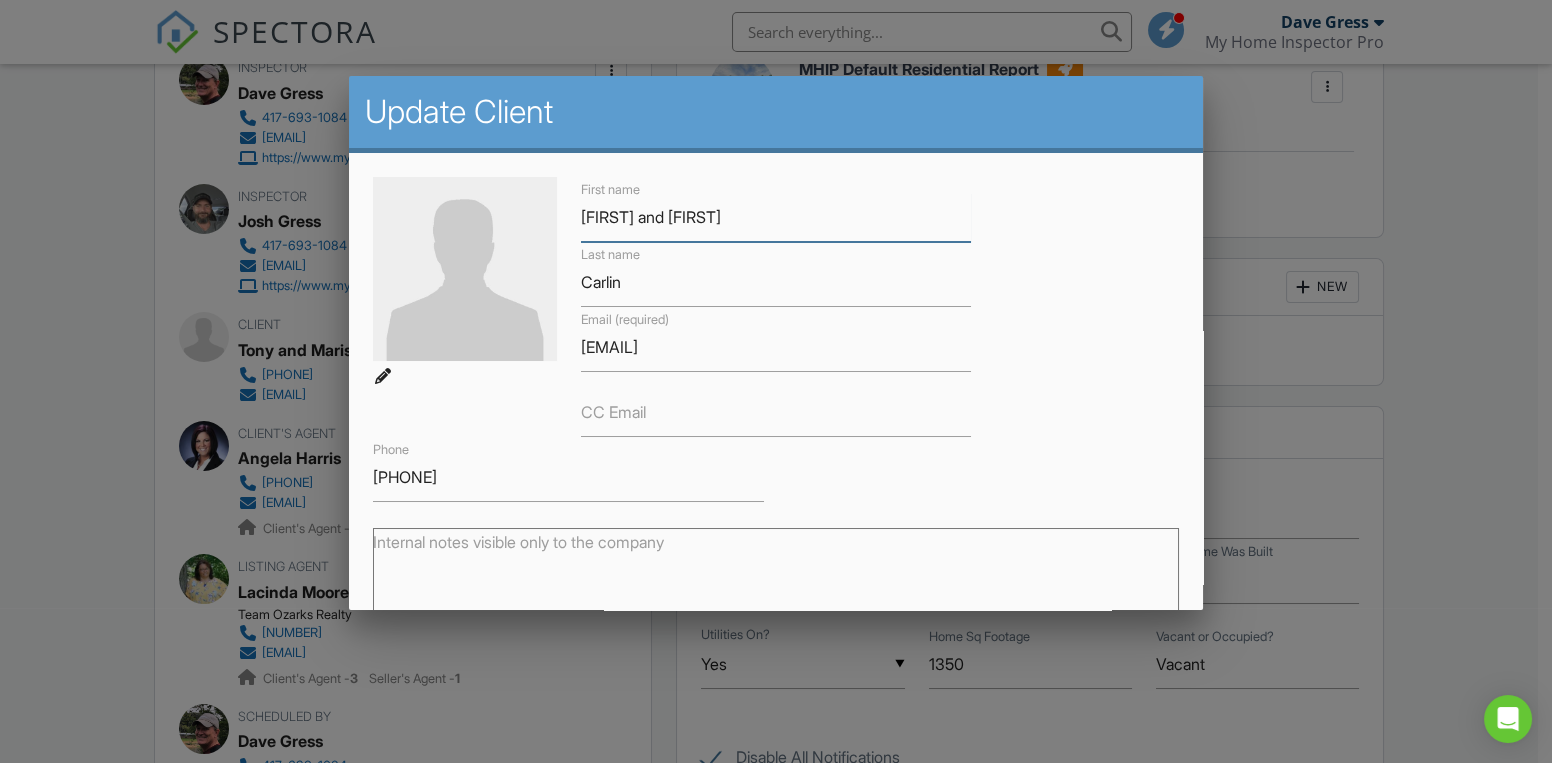 type on "[FIRST] and [FIRST]" 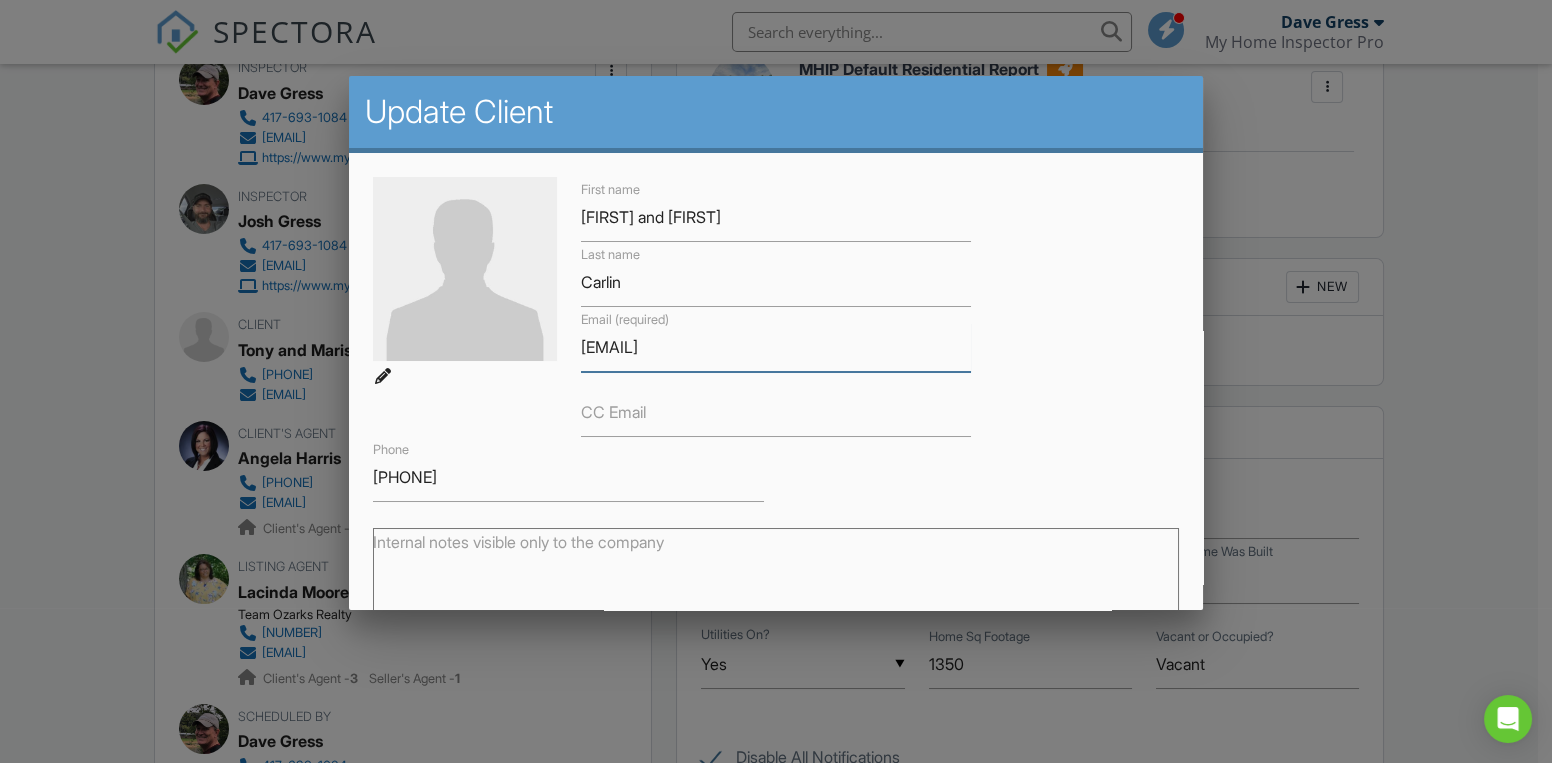 click on "marissa.carlin@yahoo,com" at bounding box center (776, 347) 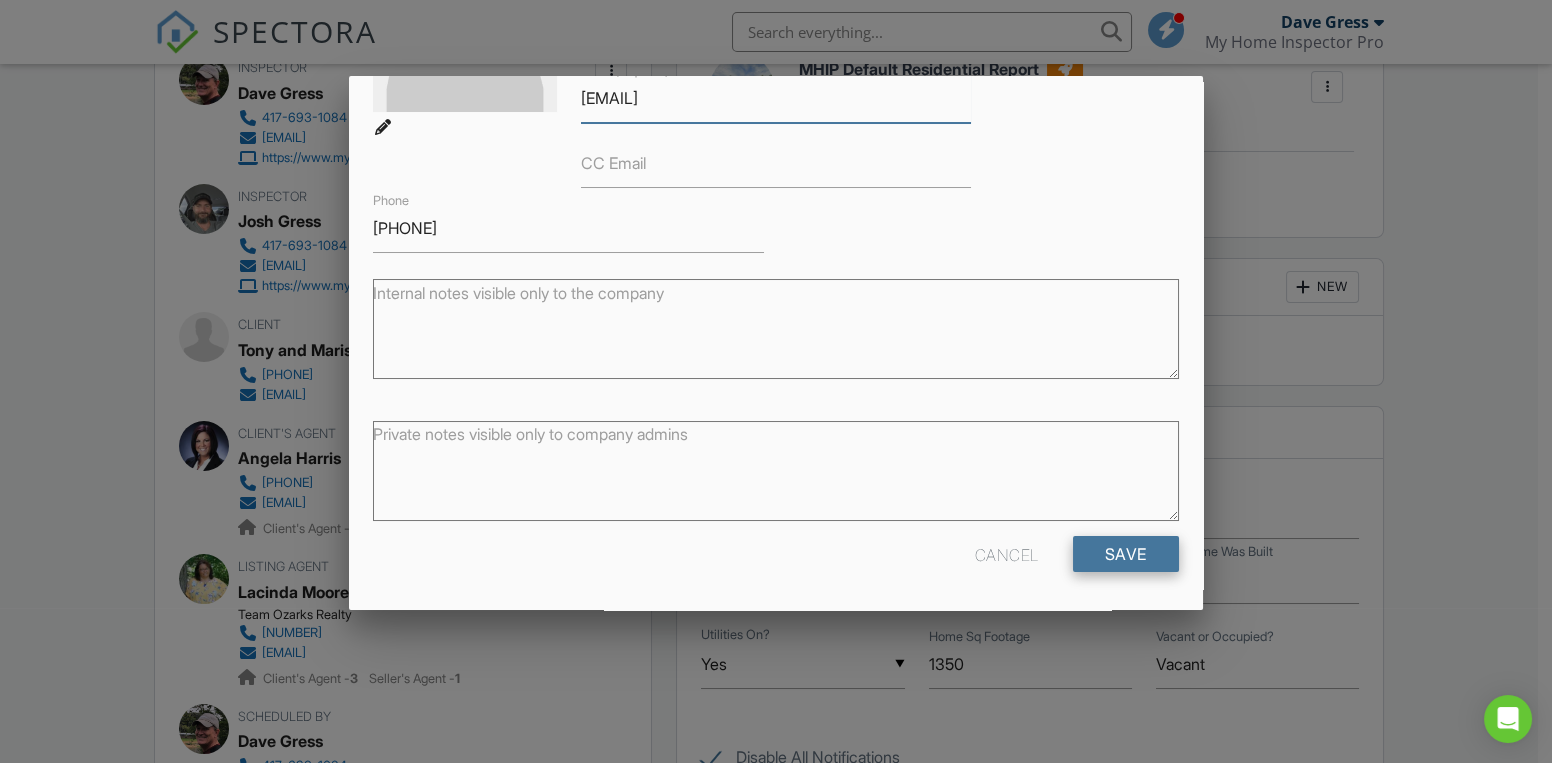 type on "[EMAIL]" 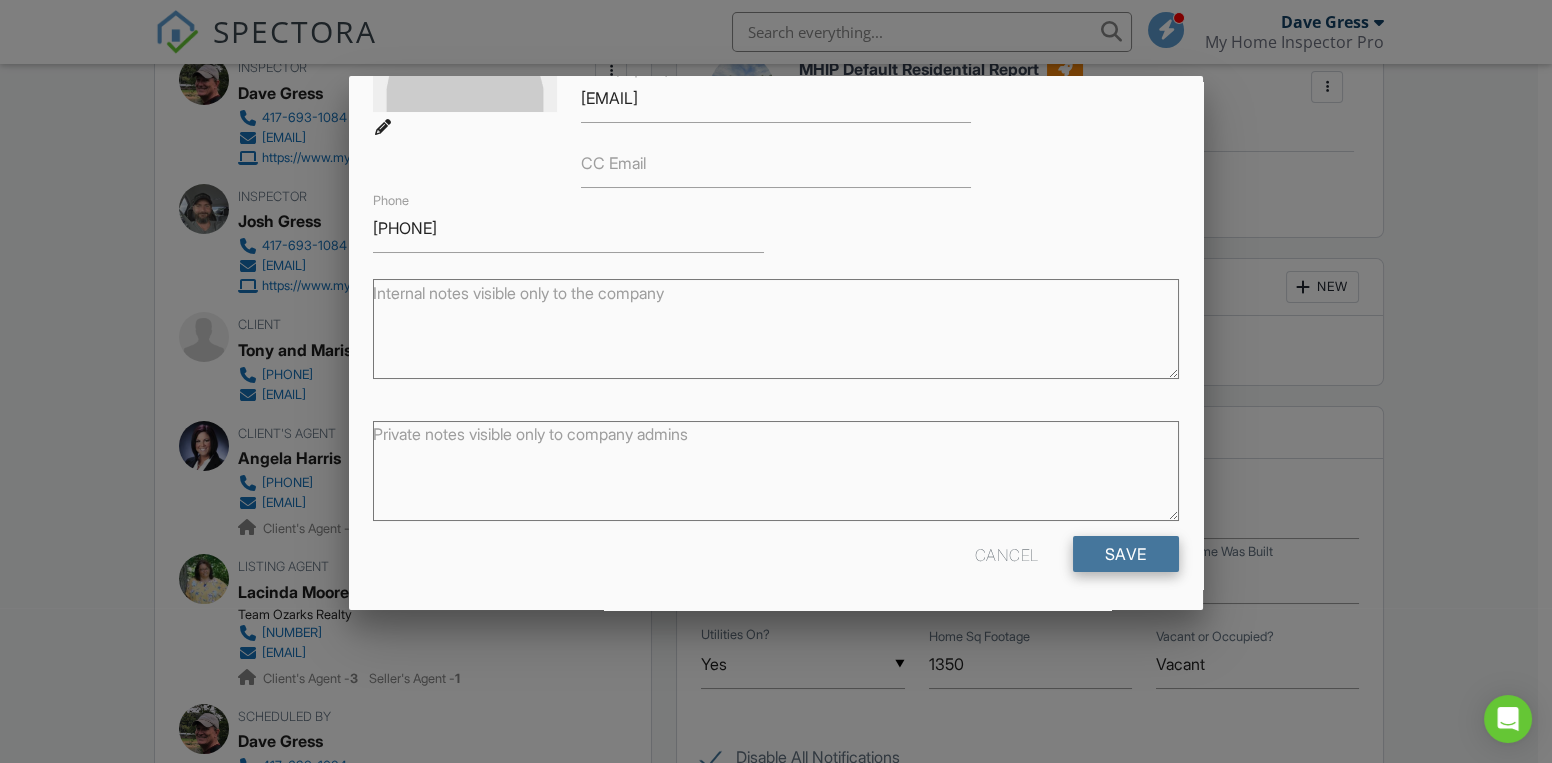 click on "Save" at bounding box center [1126, 554] 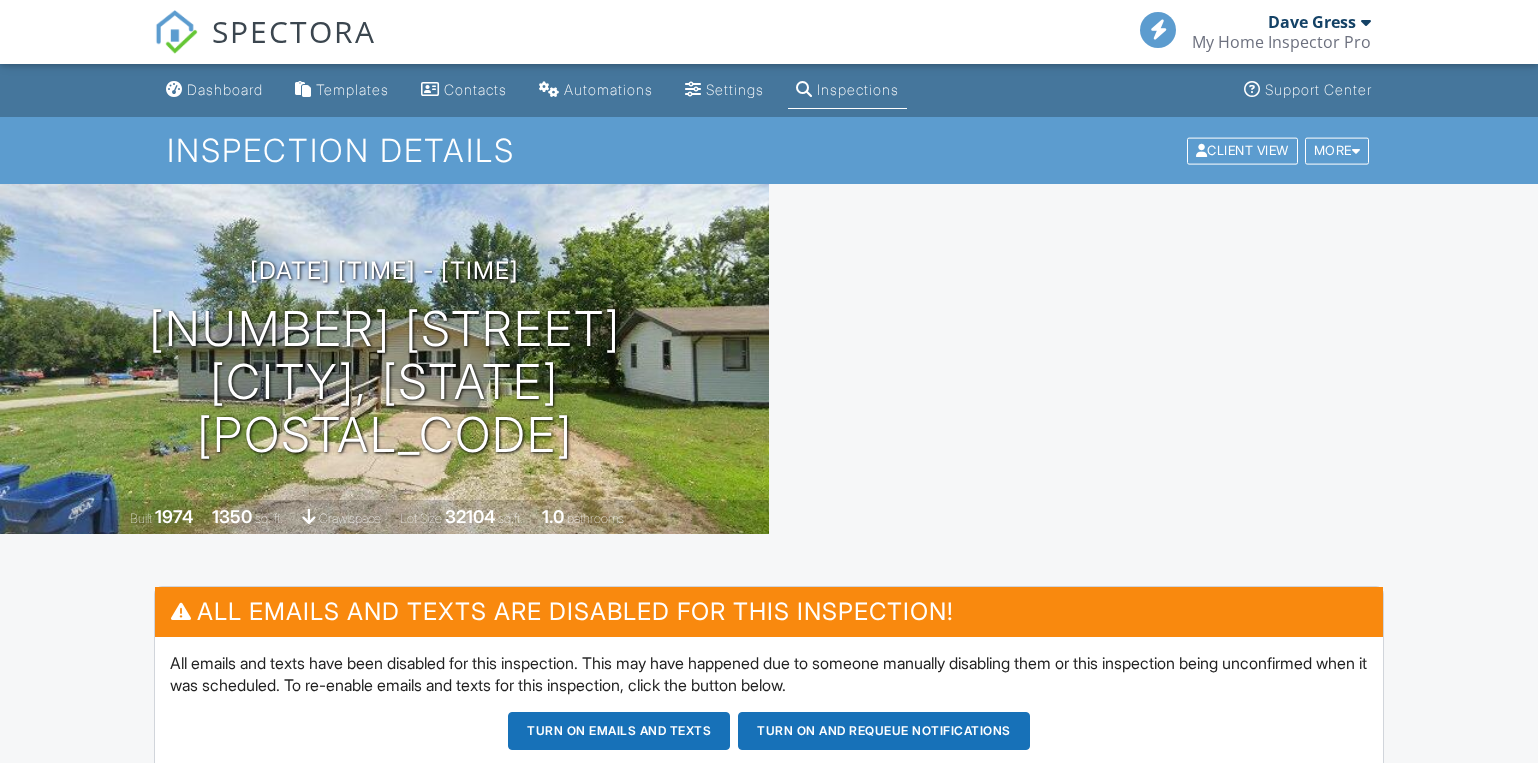scroll, scrollTop: 0, scrollLeft: 0, axis: both 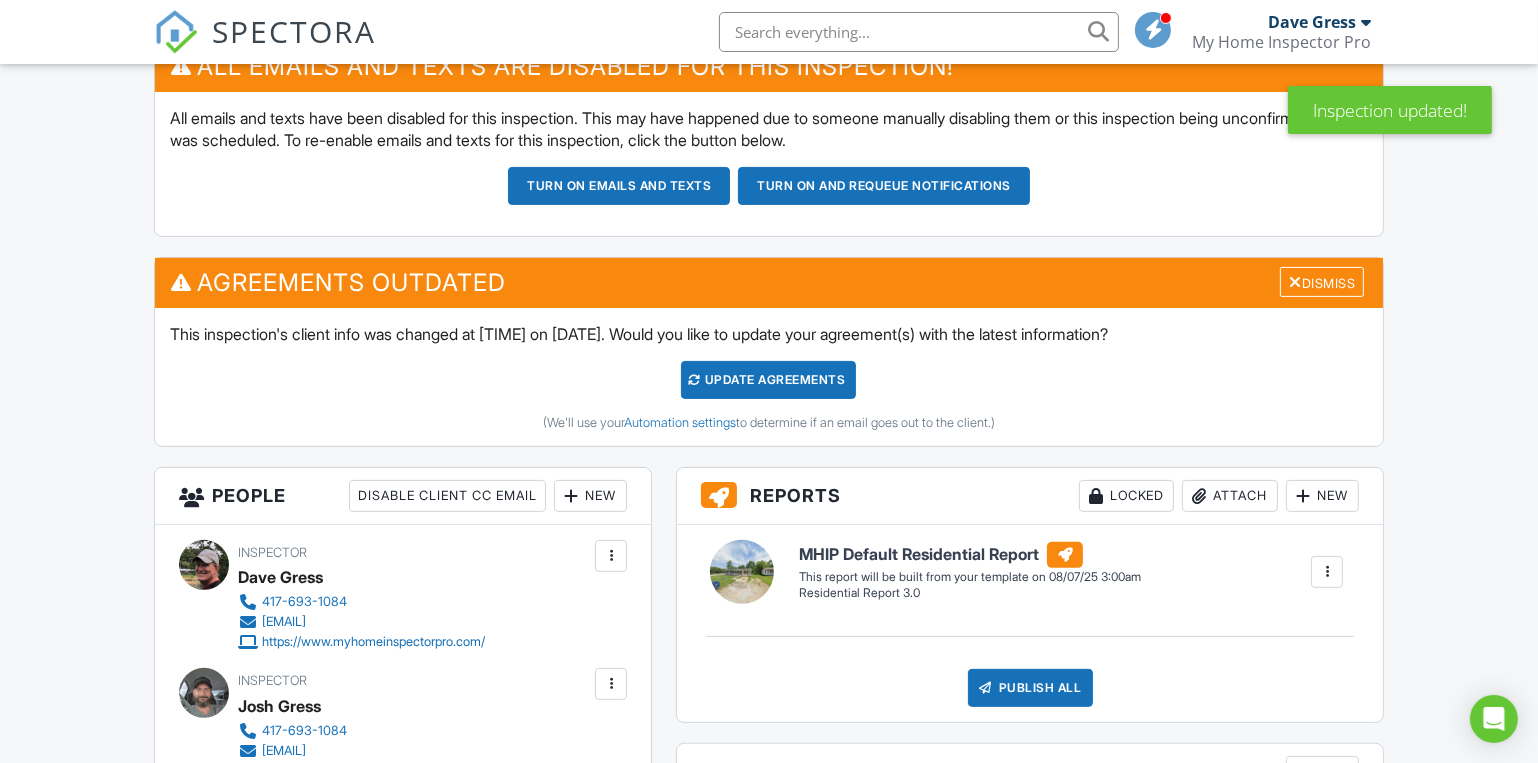 click on "Update Agreements" at bounding box center (768, 380) 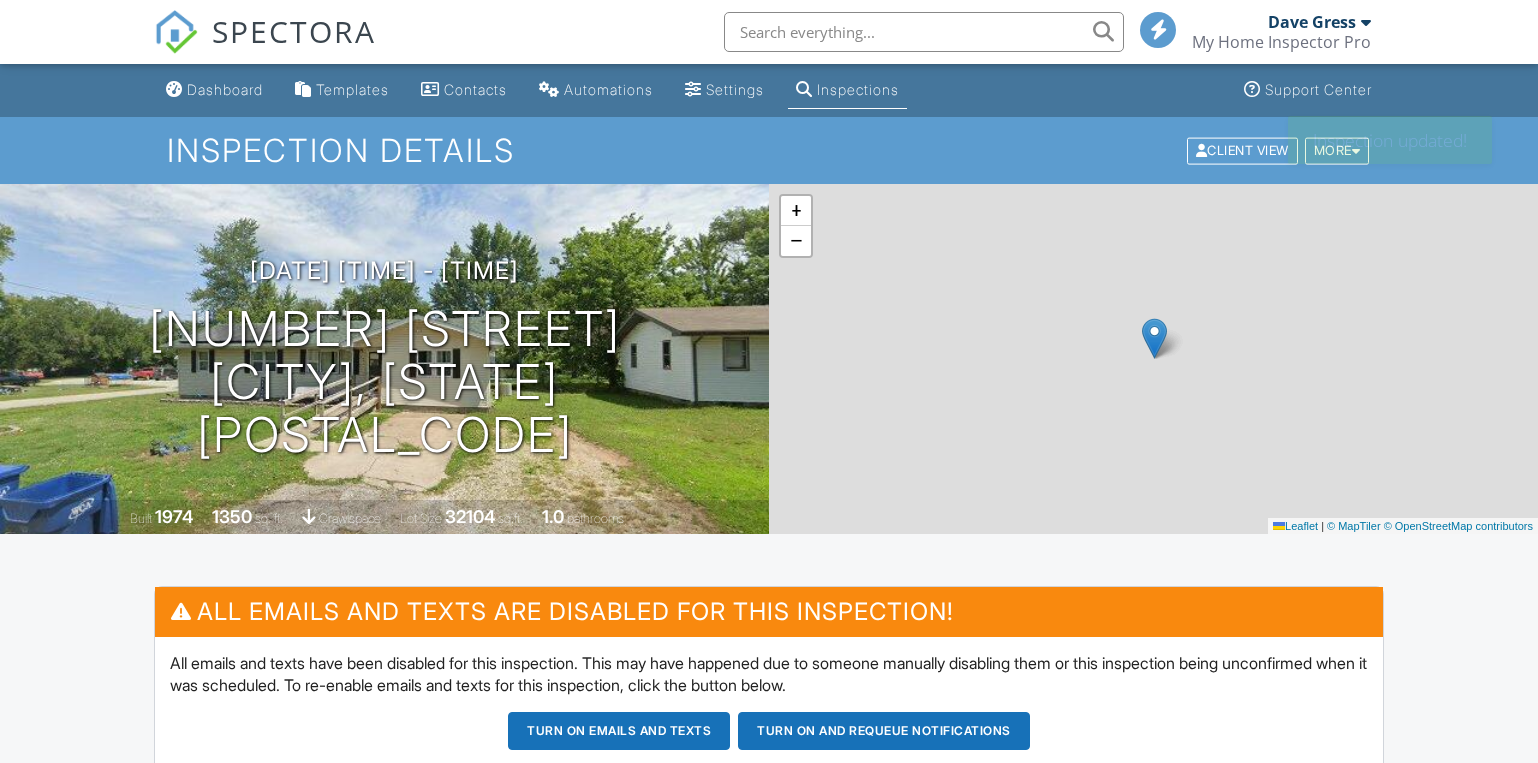 scroll, scrollTop: 272, scrollLeft: 0, axis: vertical 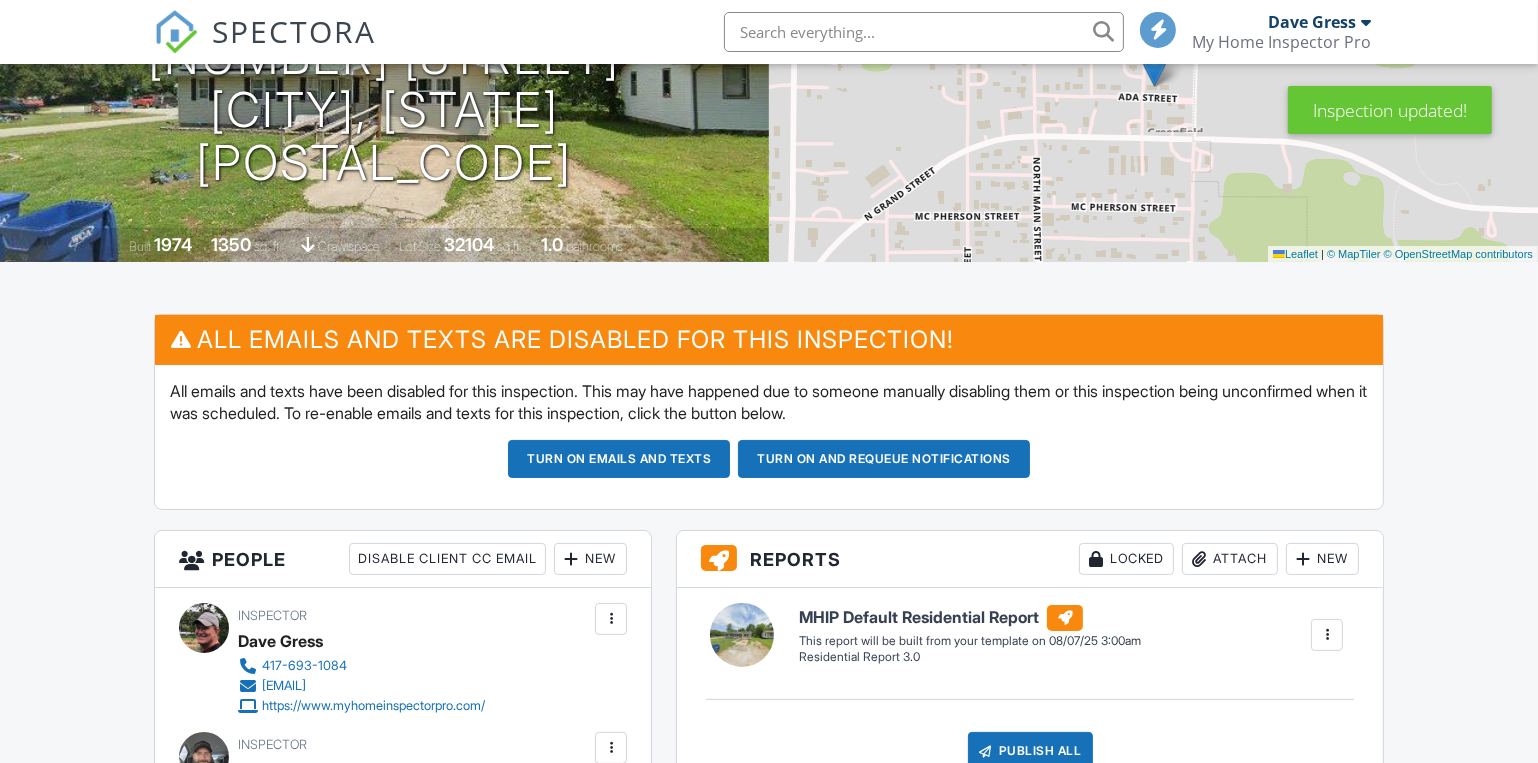 click on "Turn on emails and texts" at bounding box center [619, 459] 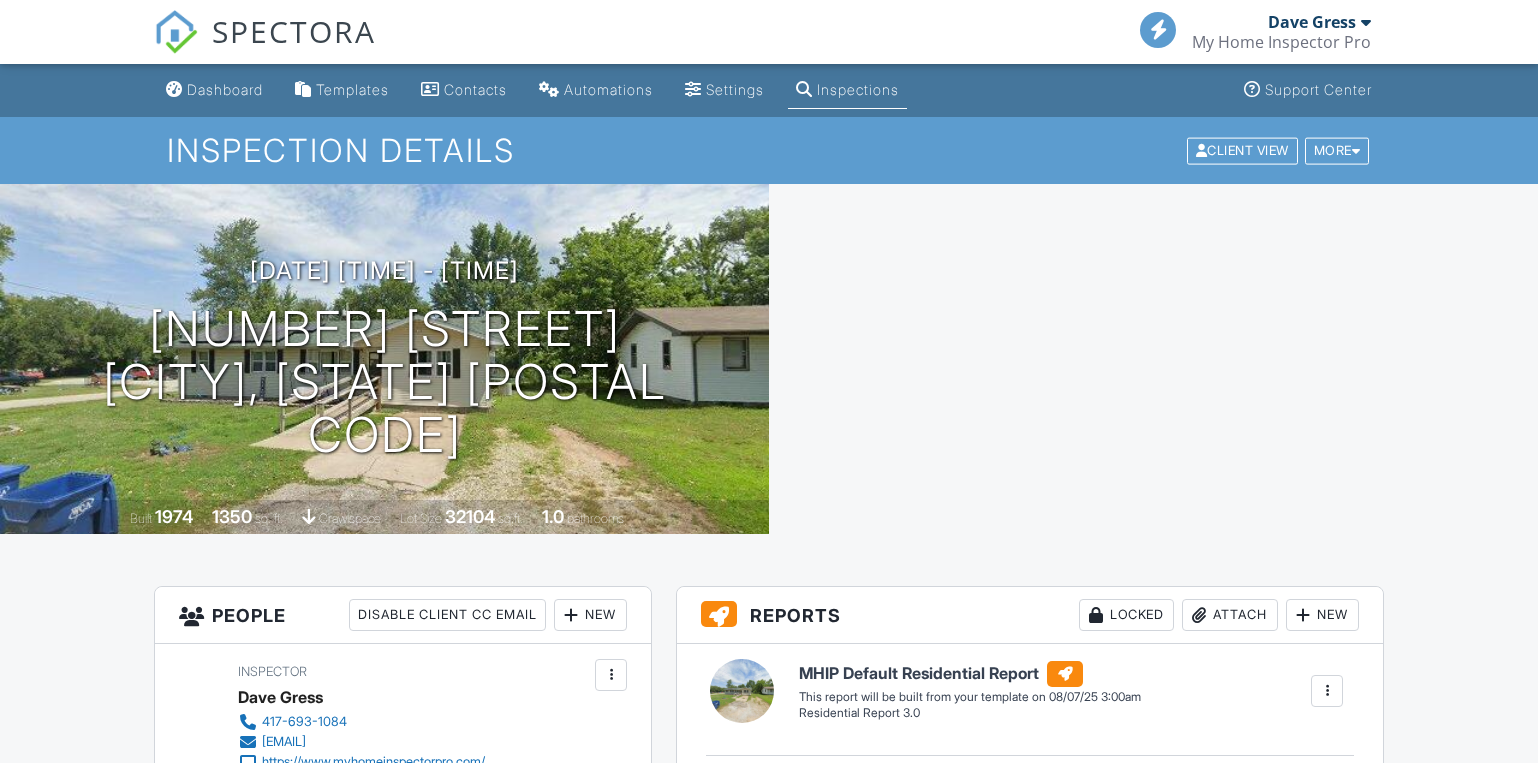 scroll, scrollTop: 545, scrollLeft: 0, axis: vertical 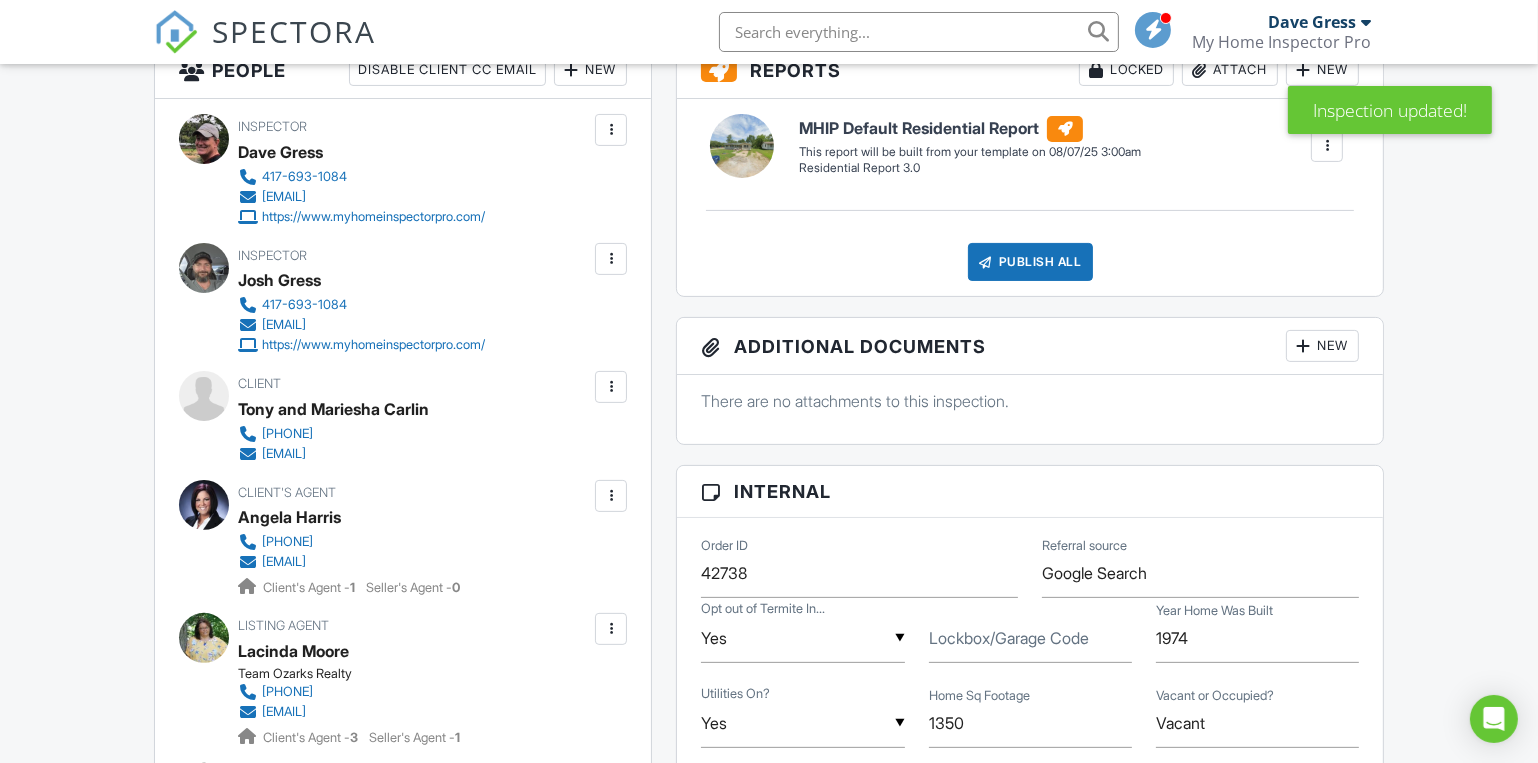 click at bounding box center (611, 387) 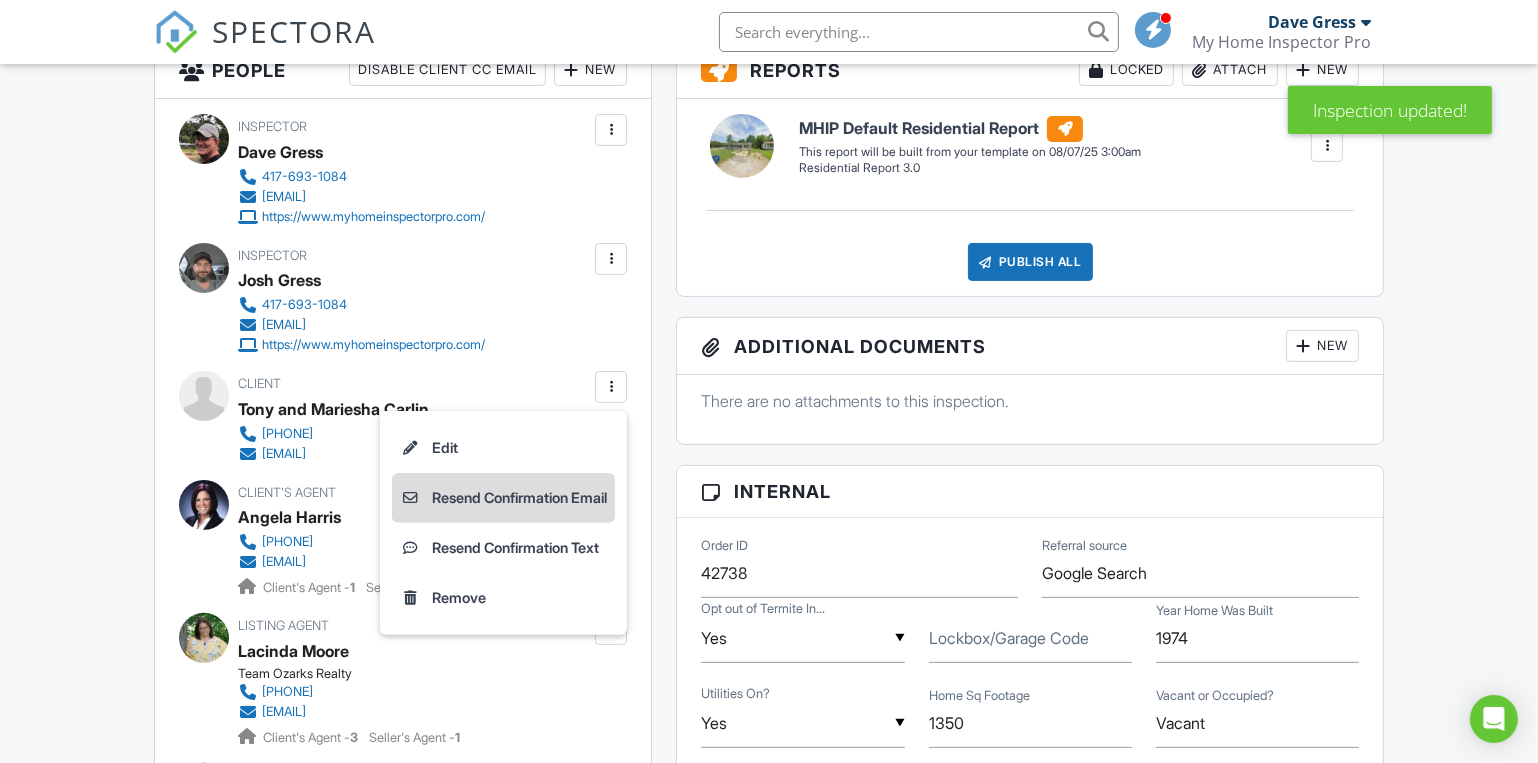 click on "Resend Confirmation Email" at bounding box center (503, 498) 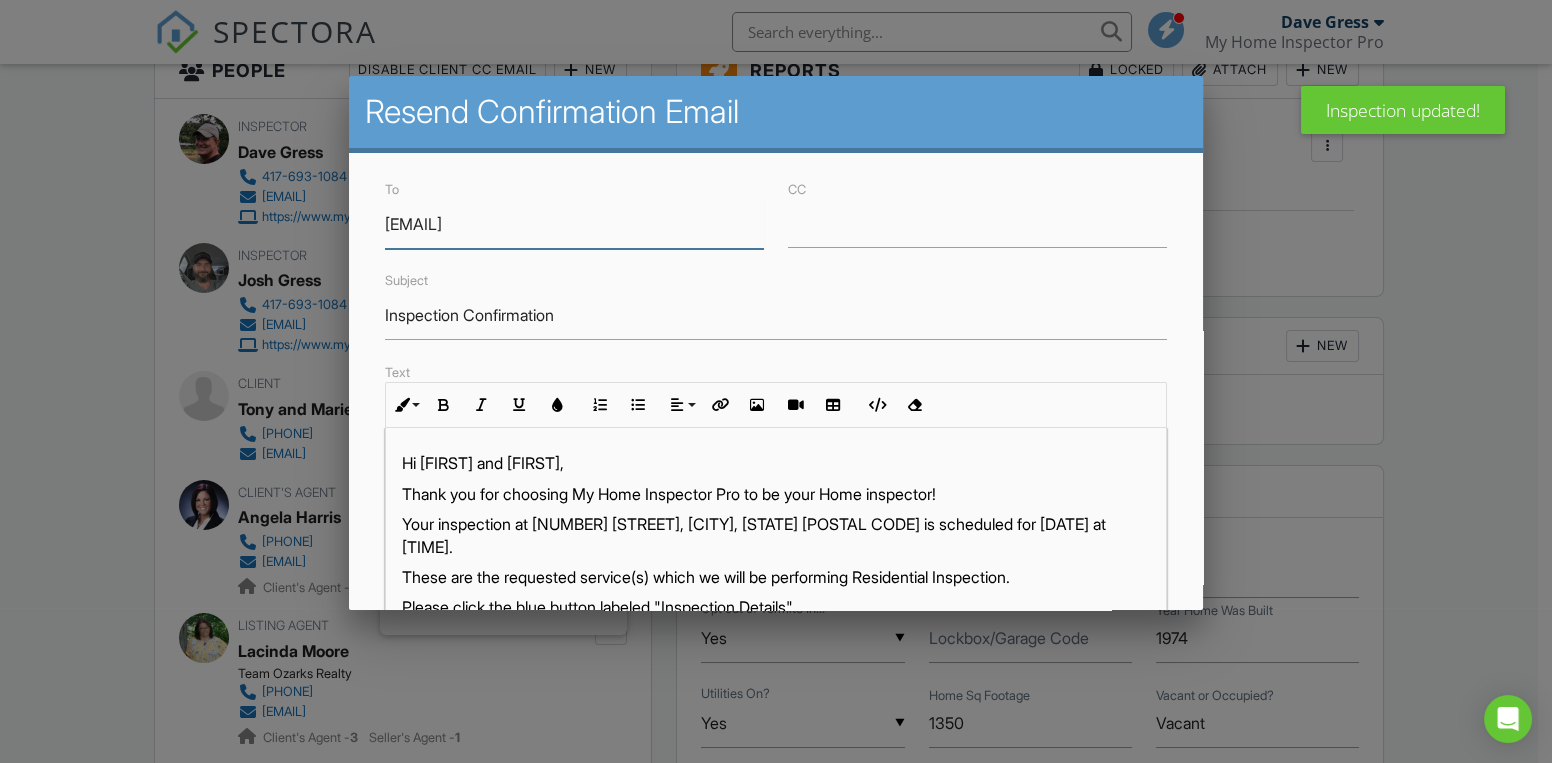 scroll, scrollTop: 0, scrollLeft: 0, axis: both 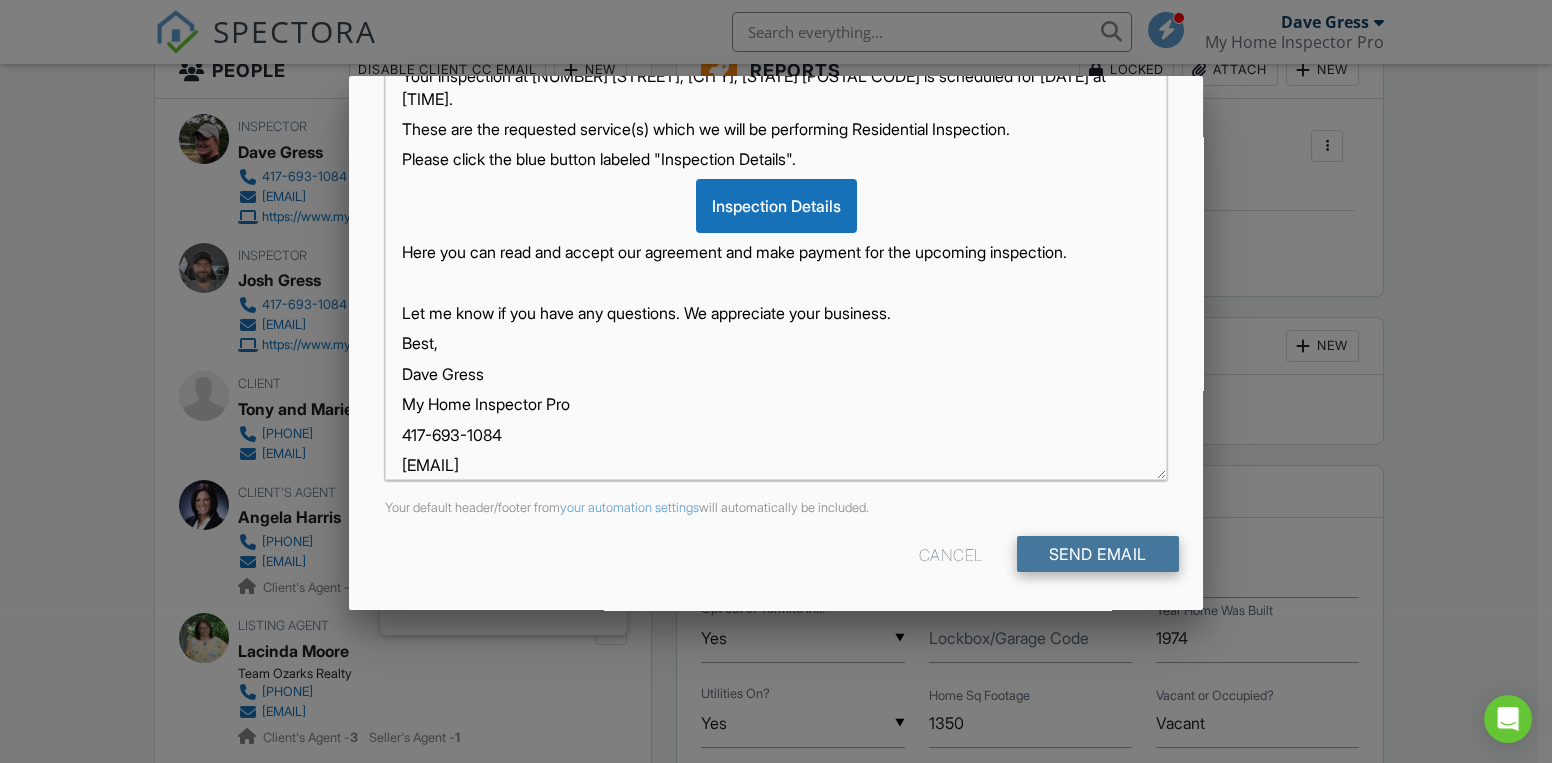 click on "Send Email" at bounding box center (1098, 554) 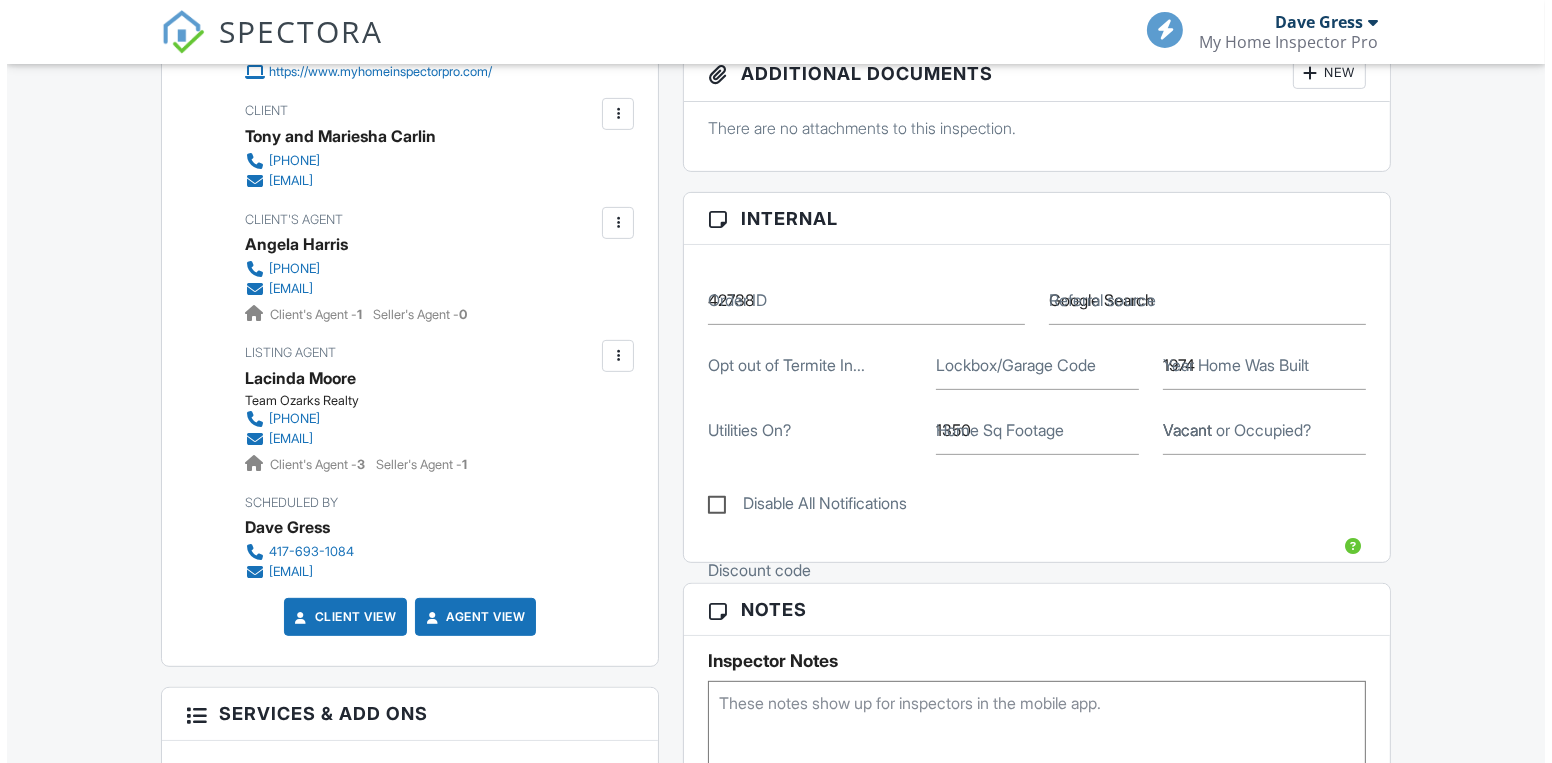 scroll, scrollTop: 0, scrollLeft: 0, axis: both 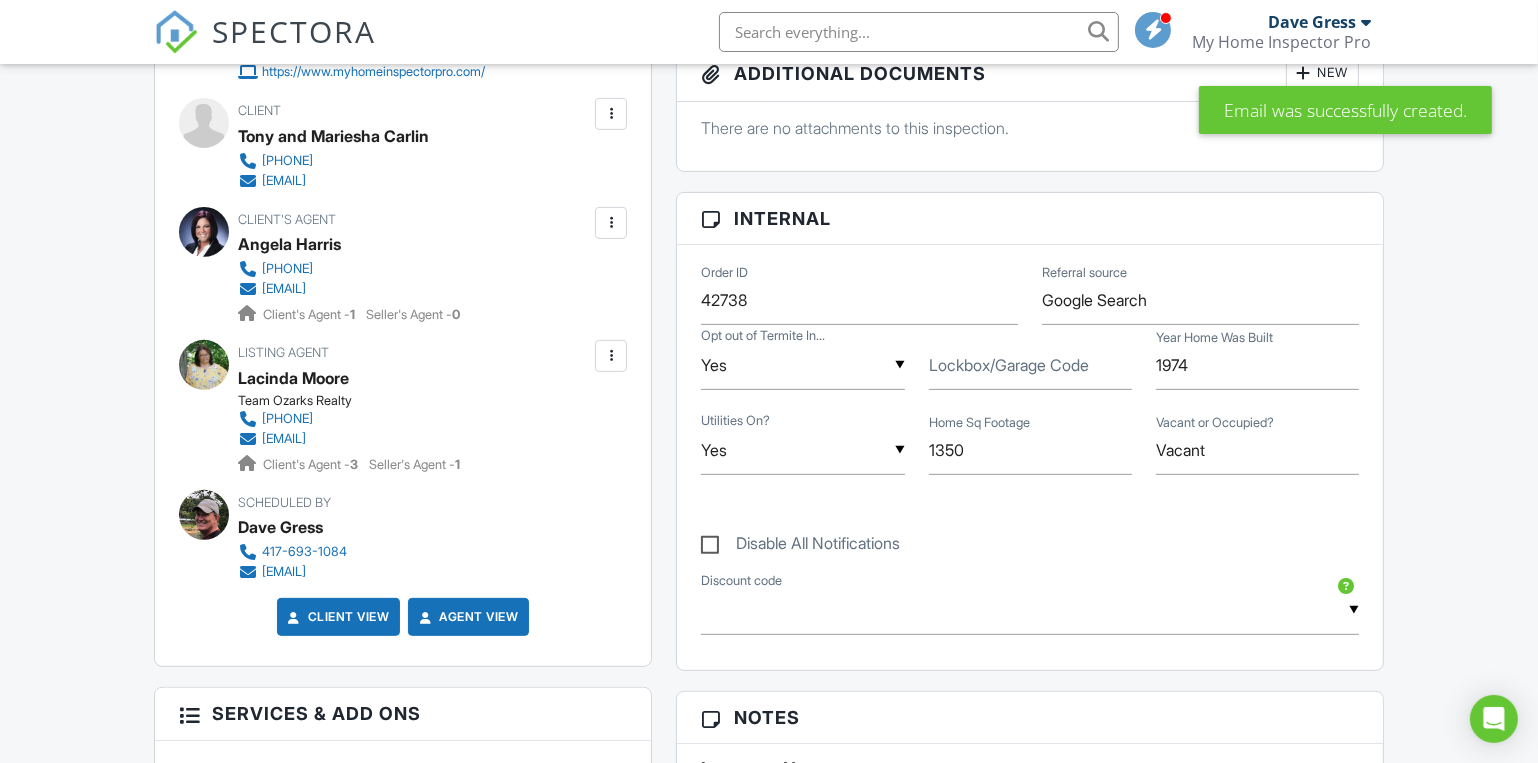 click at bounding box center [611, 114] 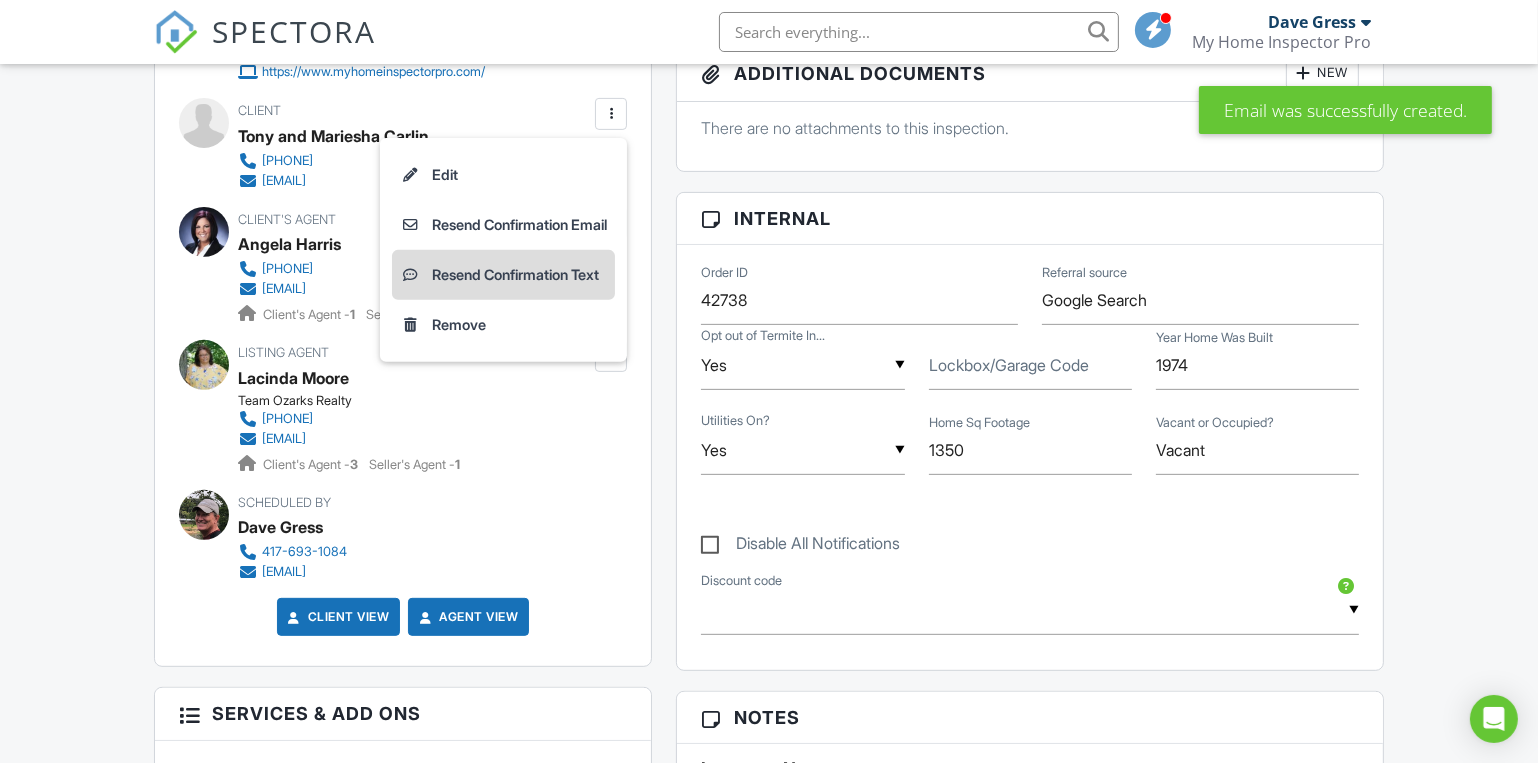 click on "Resend Confirmation Text" at bounding box center [503, 275] 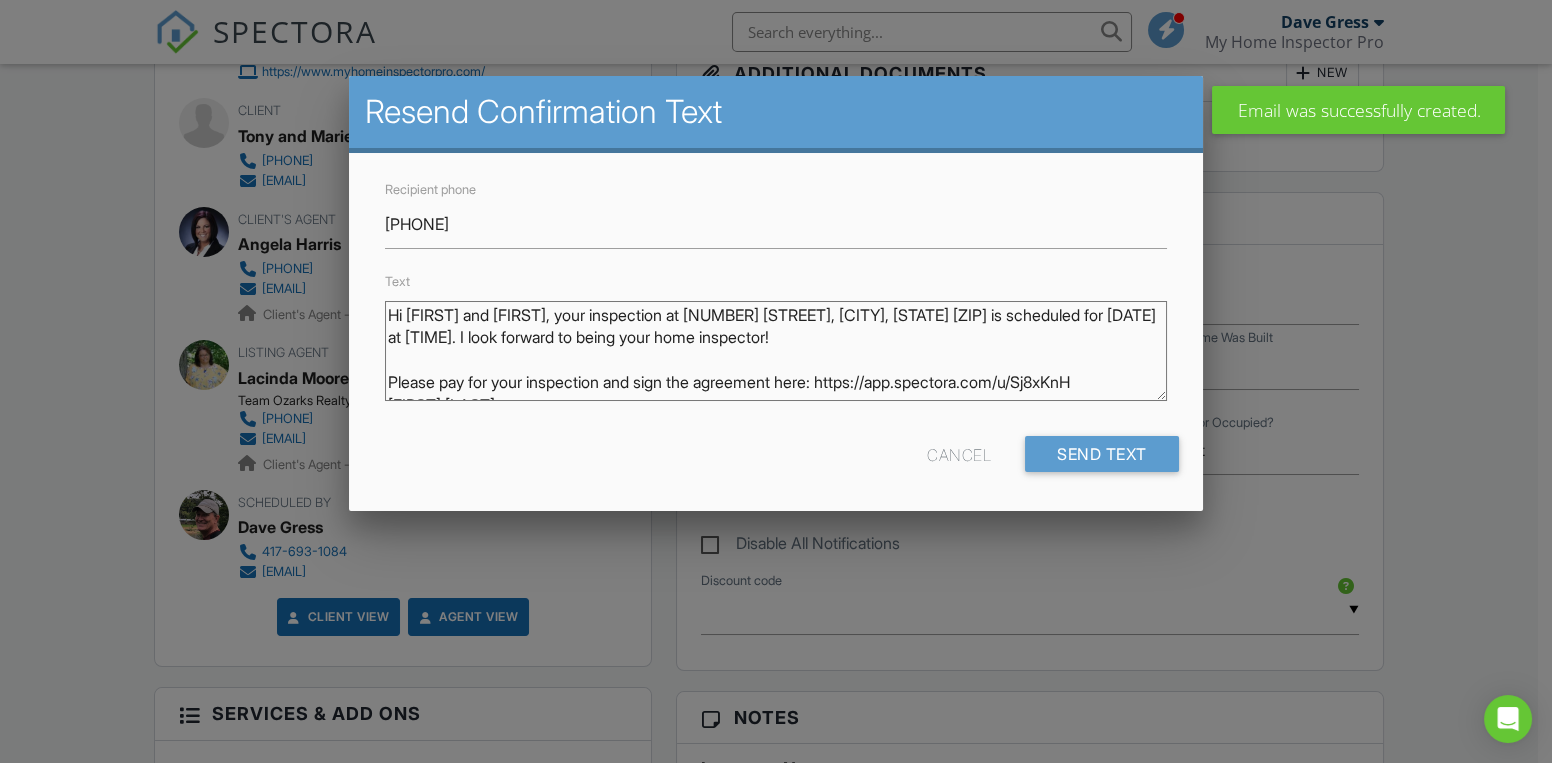 click on "Cancel
Send Text" at bounding box center (776, 461) 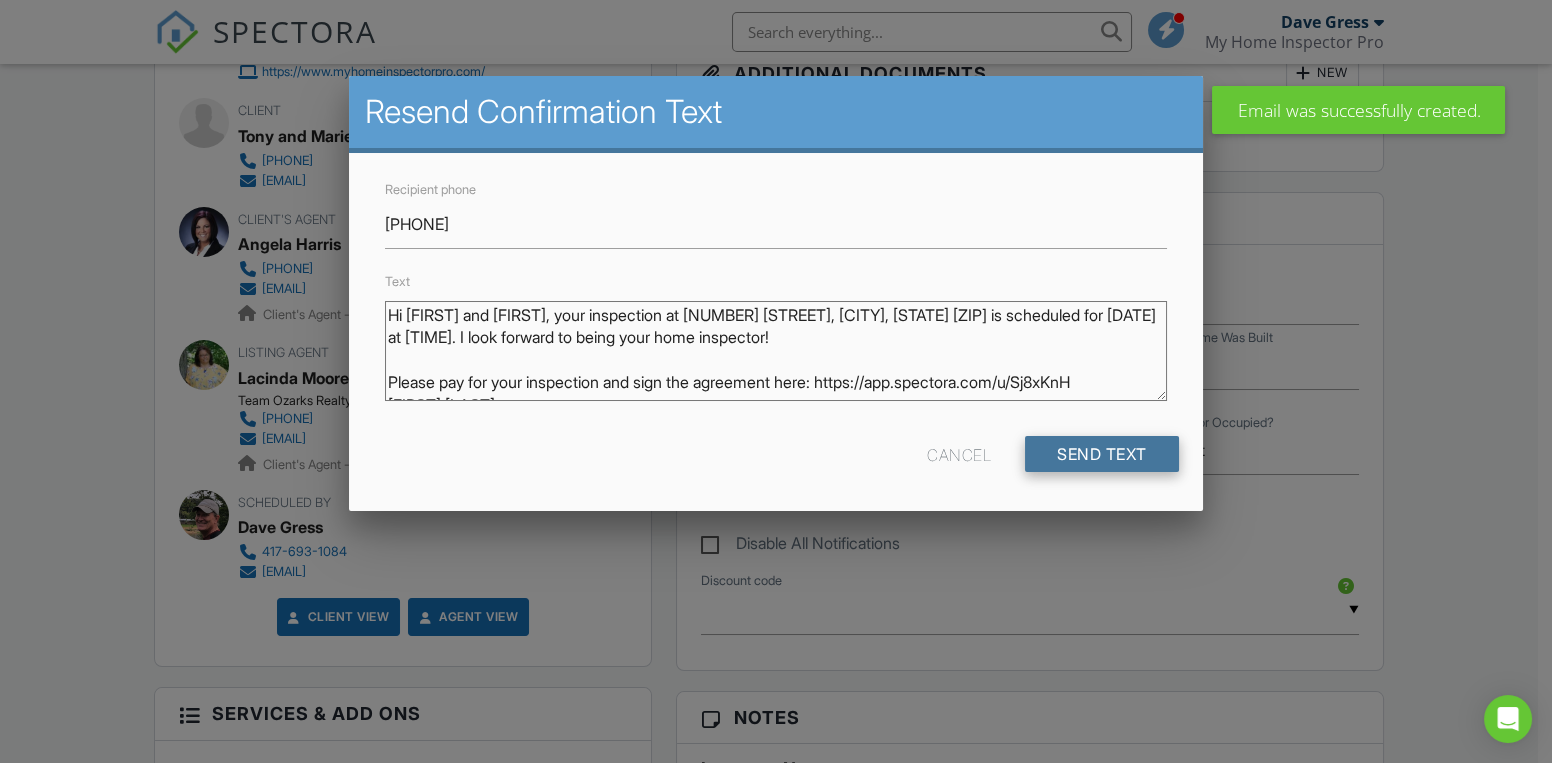 click on "Send Text" at bounding box center (1102, 454) 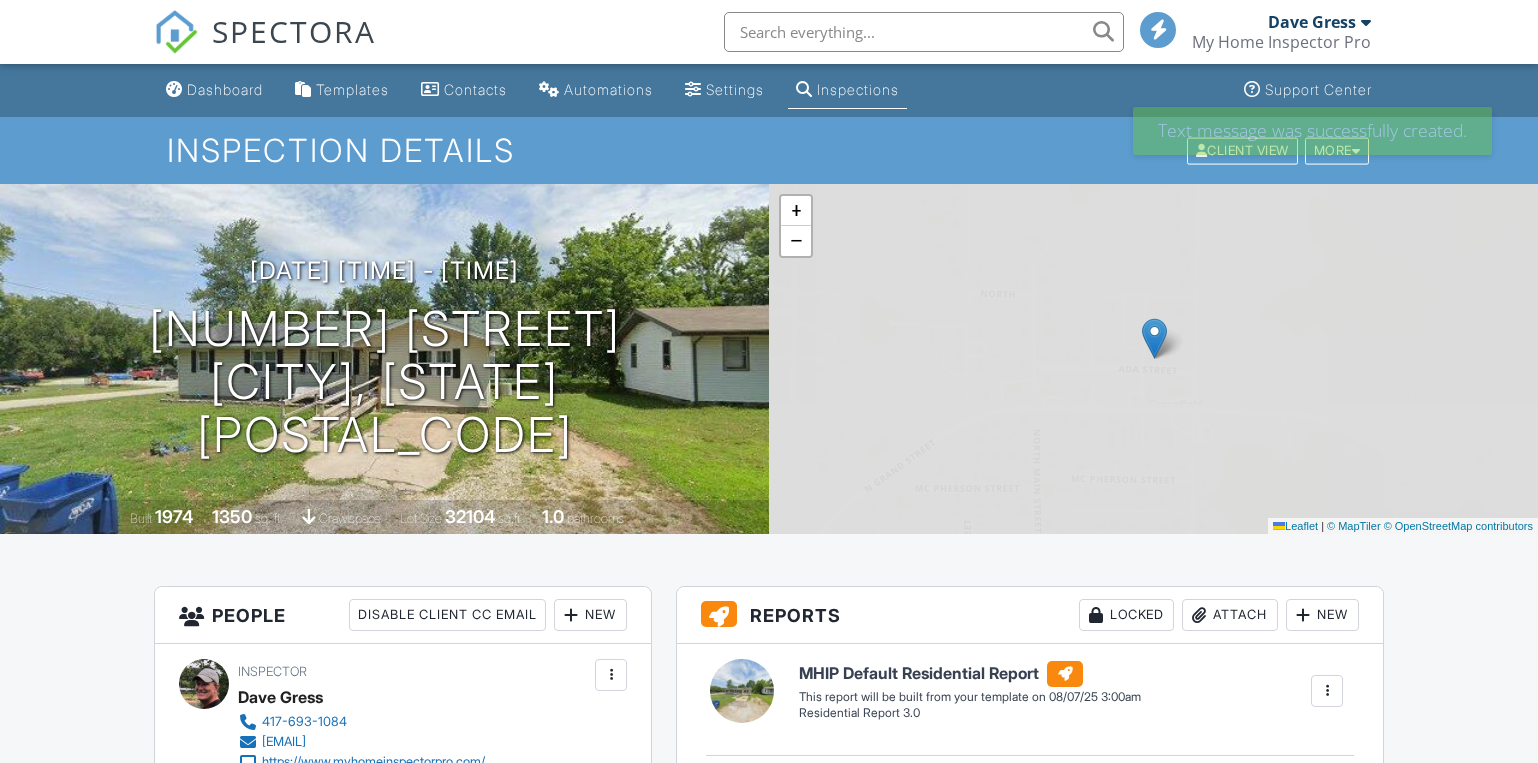 scroll, scrollTop: 0, scrollLeft: 0, axis: both 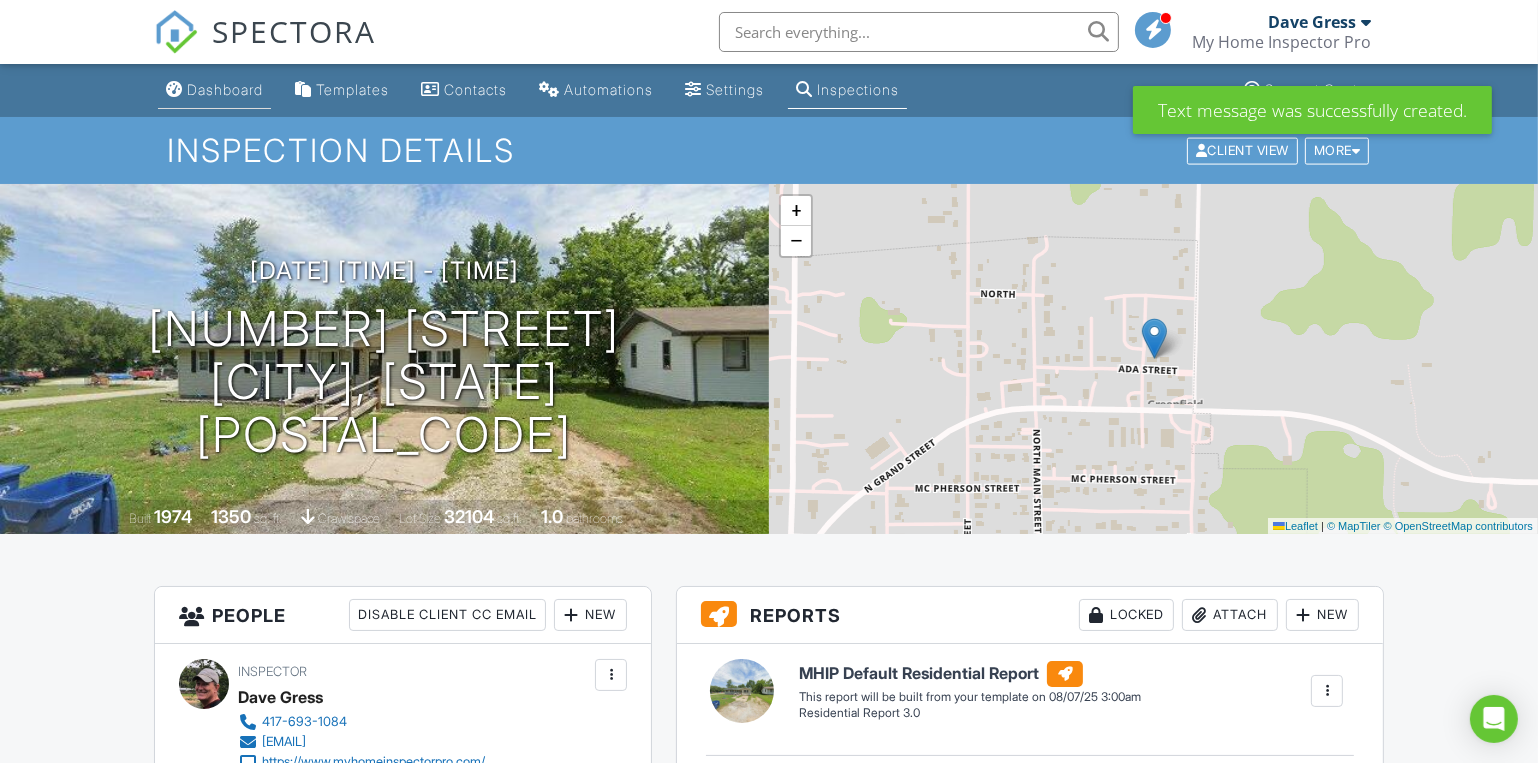 click on "Dashboard" at bounding box center (225, 89) 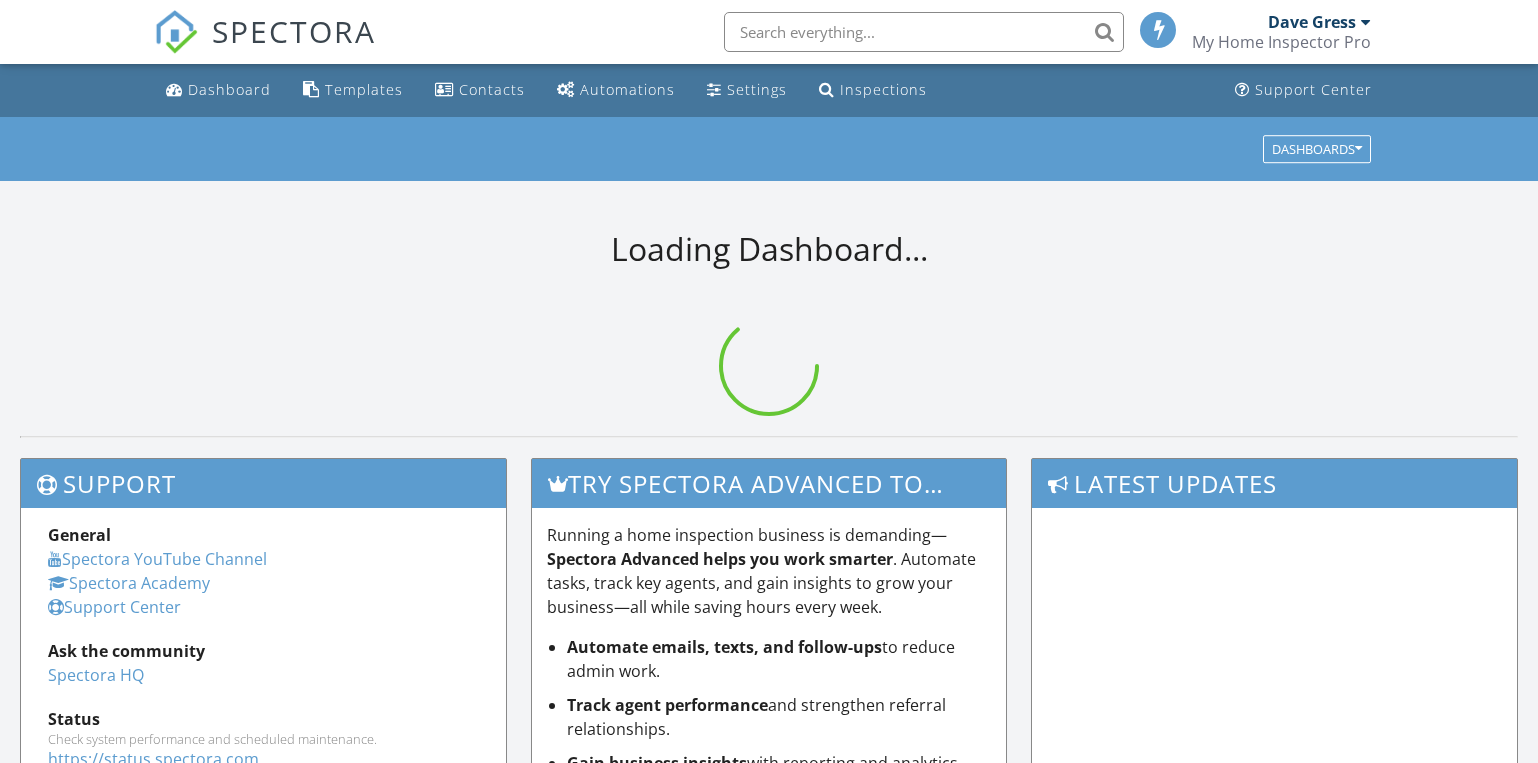 scroll, scrollTop: 0, scrollLeft: 0, axis: both 